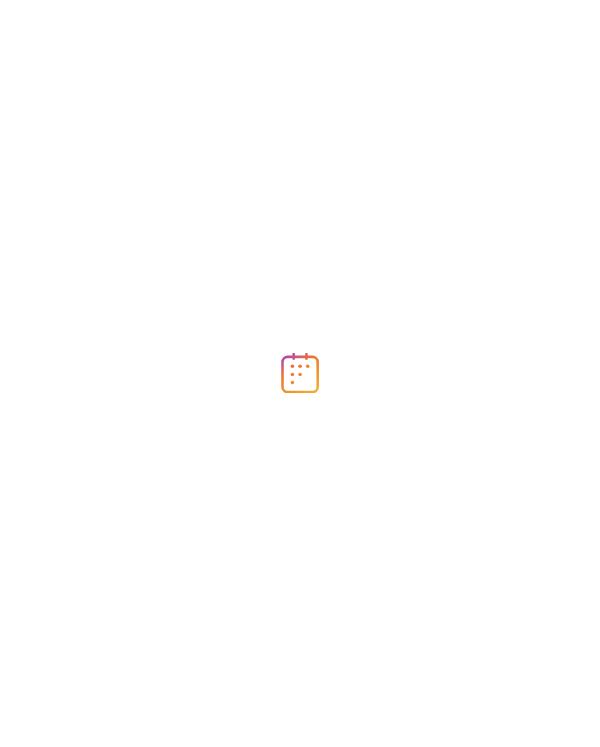 scroll, scrollTop: 0, scrollLeft: 0, axis: both 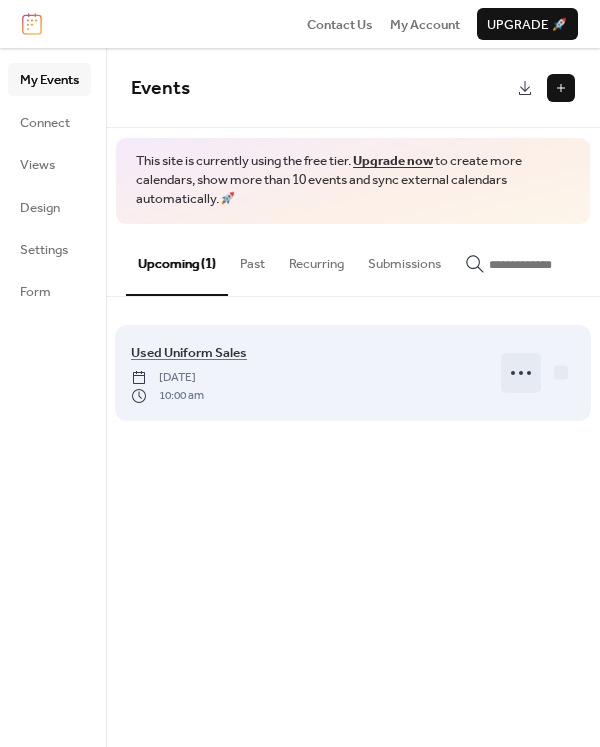 click 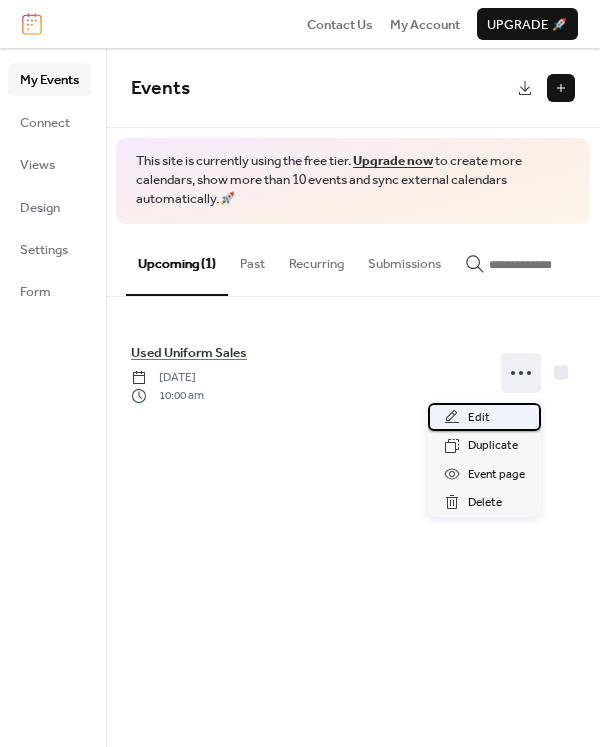 click on "Edit" at bounding box center (479, 418) 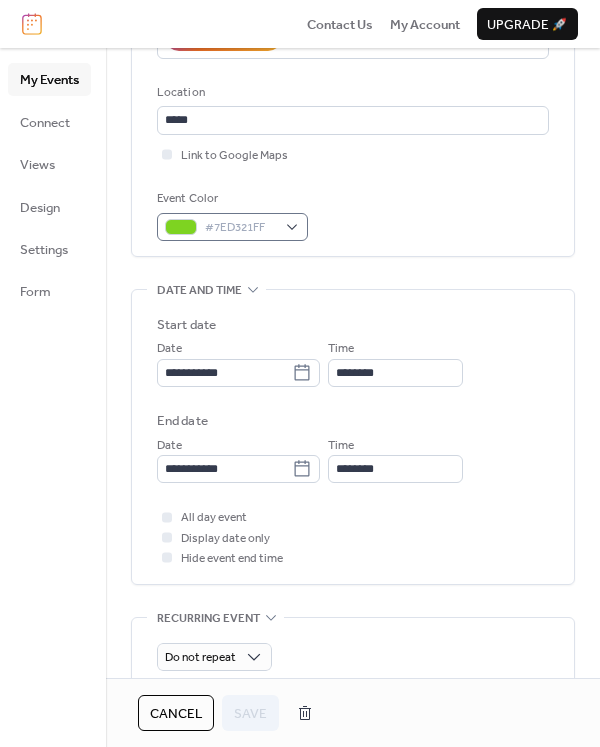 scroll, scrollTop: 395, scrollLeft: 0, axis: vertical 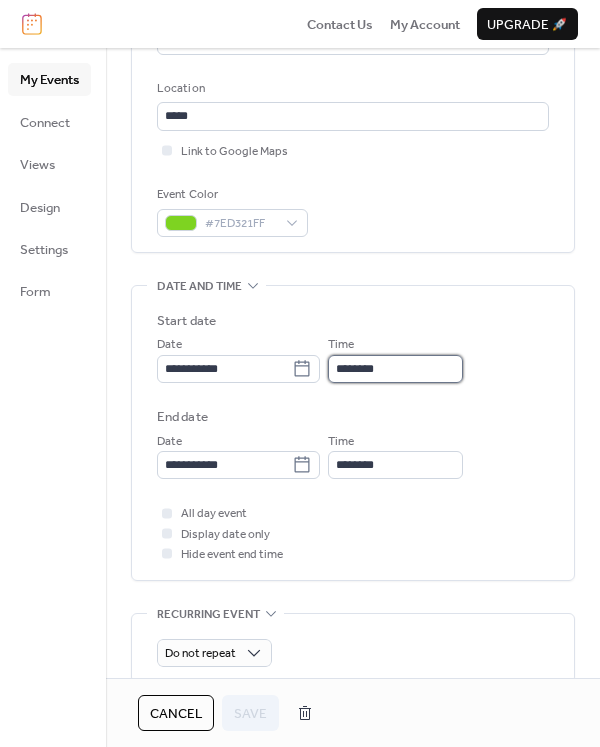 click on "********" at bounding box center [395, 369] 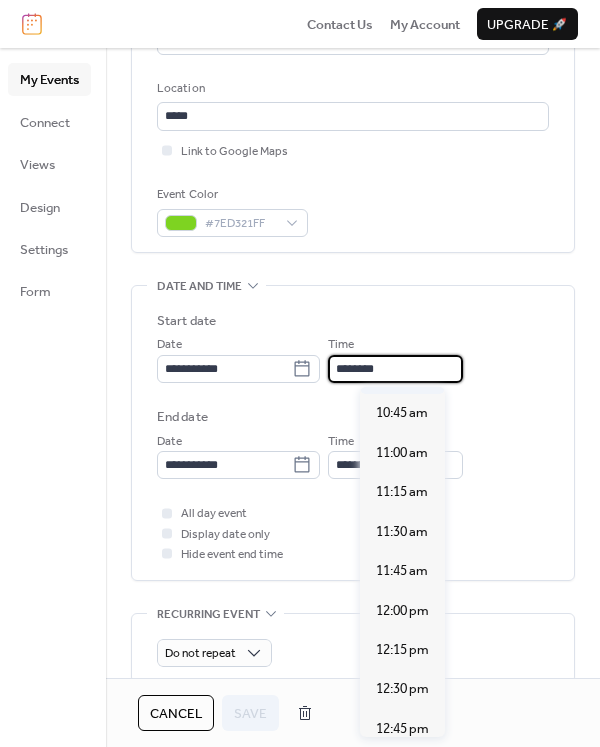 scroll, scrollTop: 1718, scrollLeft: 0, axis: vertical 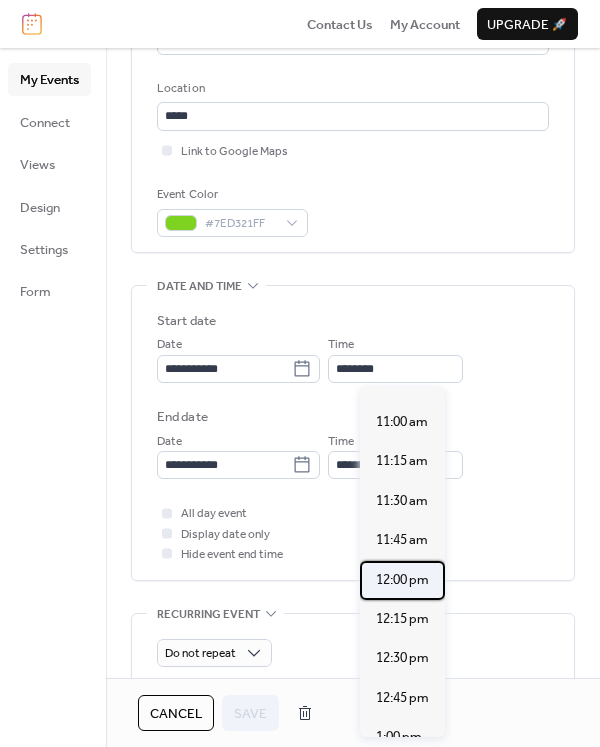 click on "12:00 pm" at bounding box center [402, 580] 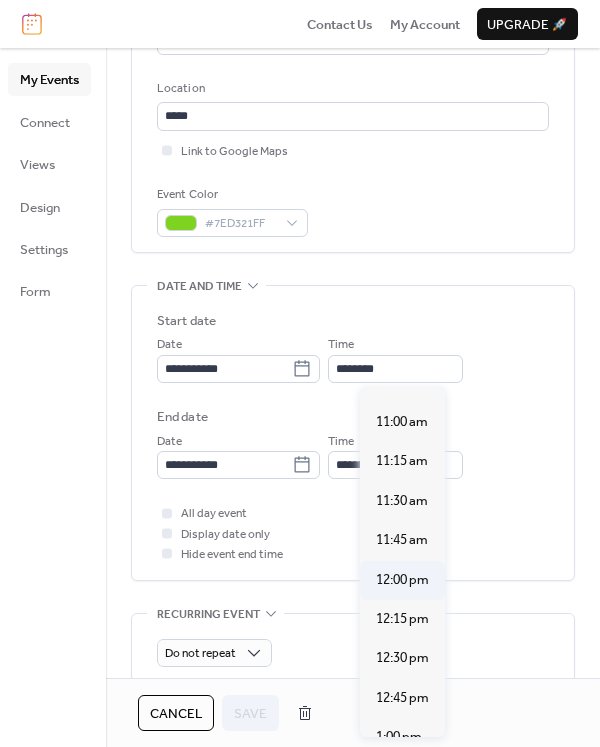 type on "********" 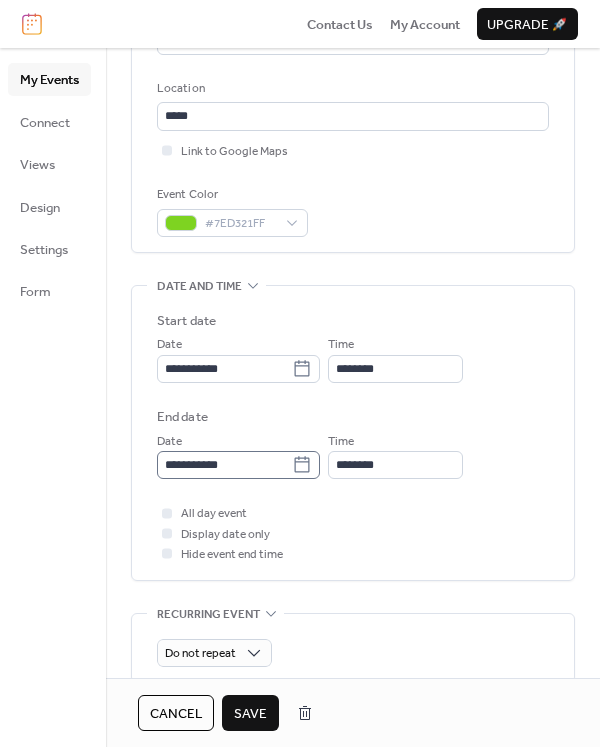 click 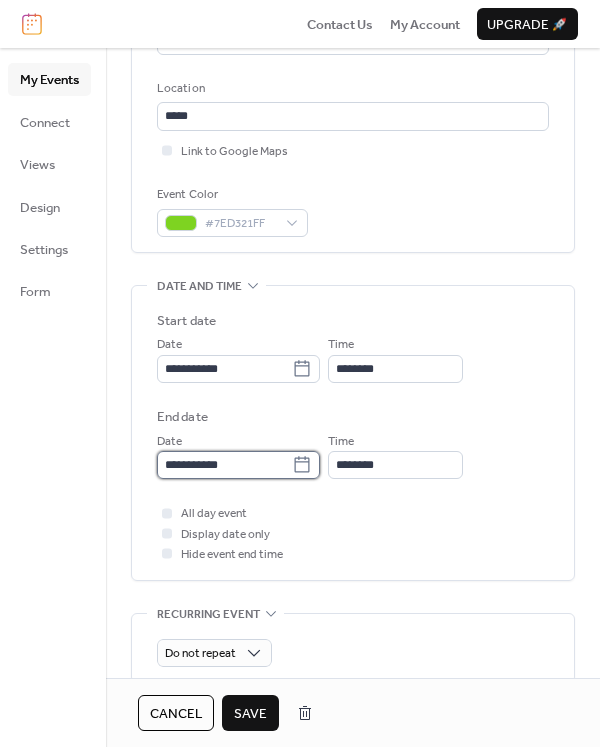 click on "**********" at bounding box center (224, 465) 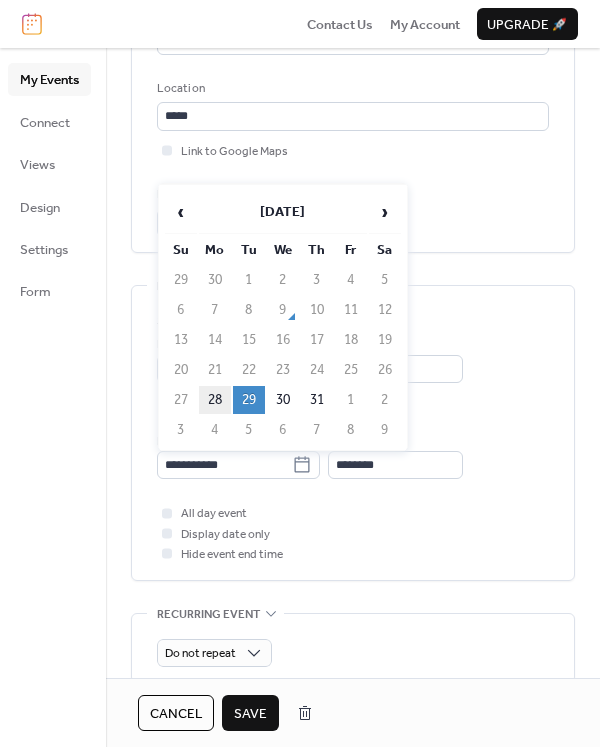 click on "28" at bounding box center (215, 400) 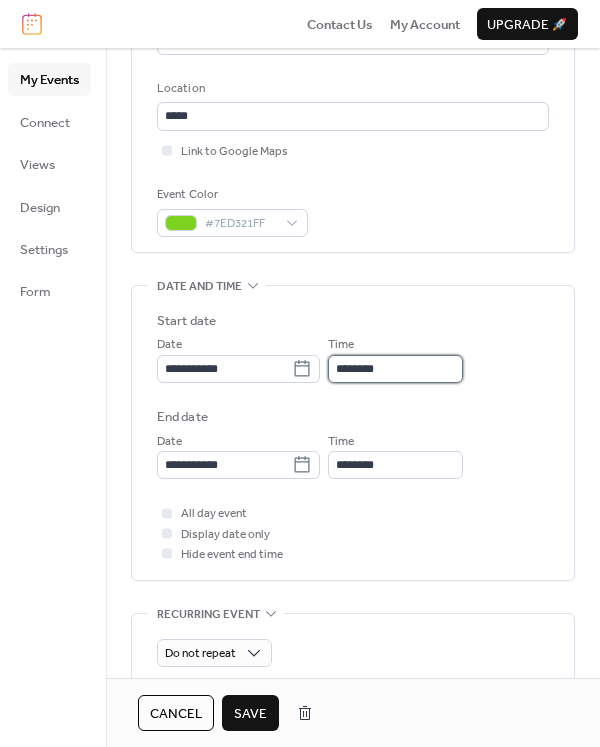 click on "********" at bounding box center [395, 369] 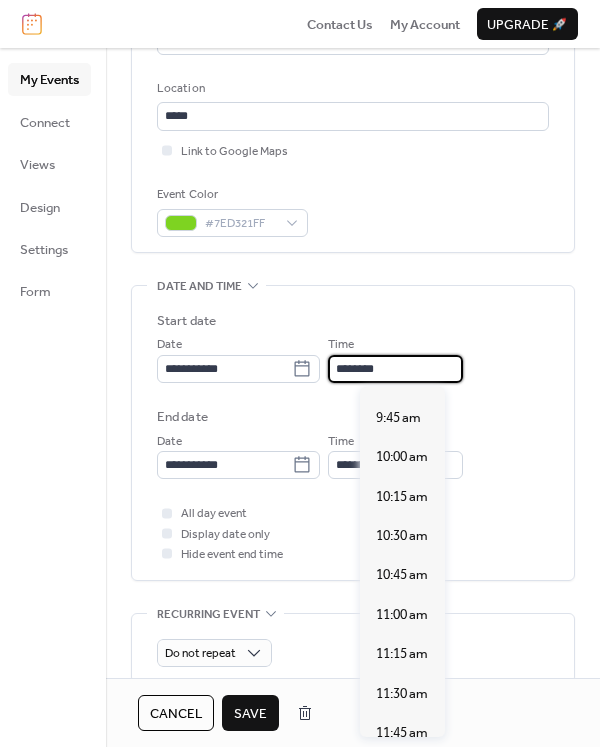 scroll, scrollTop: 1524, scrollLeft: 0, axis: vertical 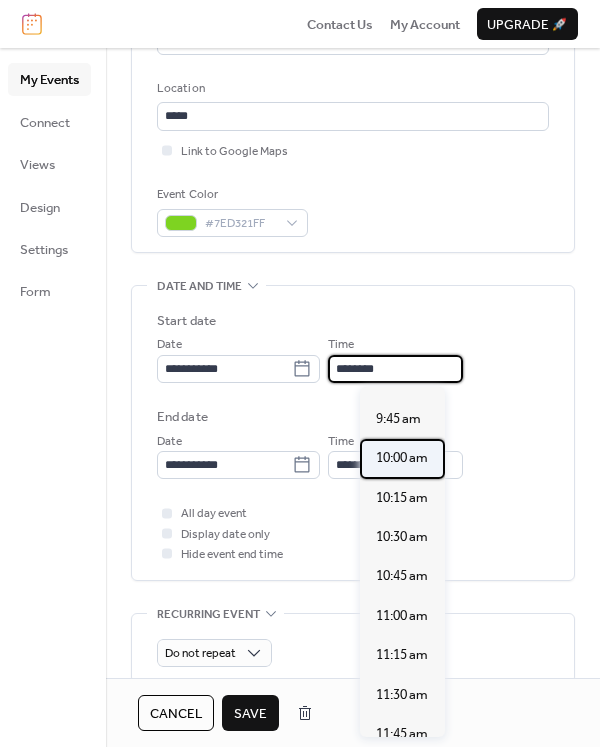click on "10:00 am" at bounding box center (402, 458) 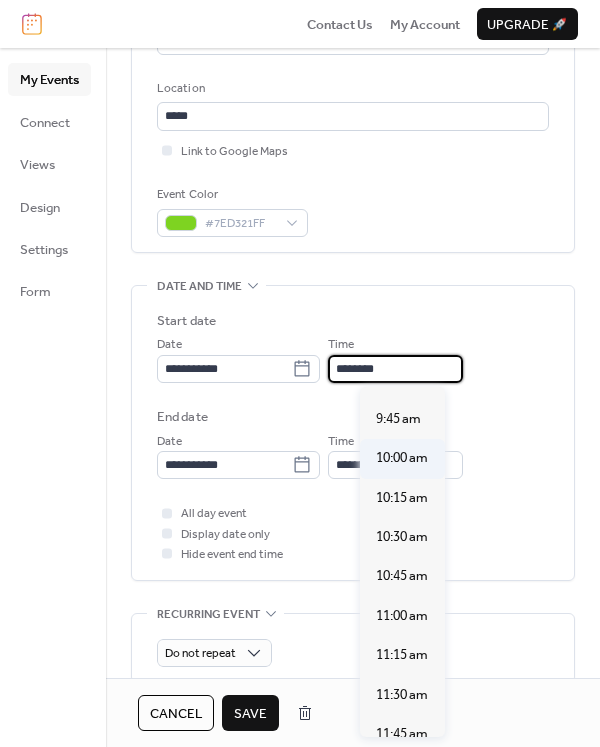 type on "********" 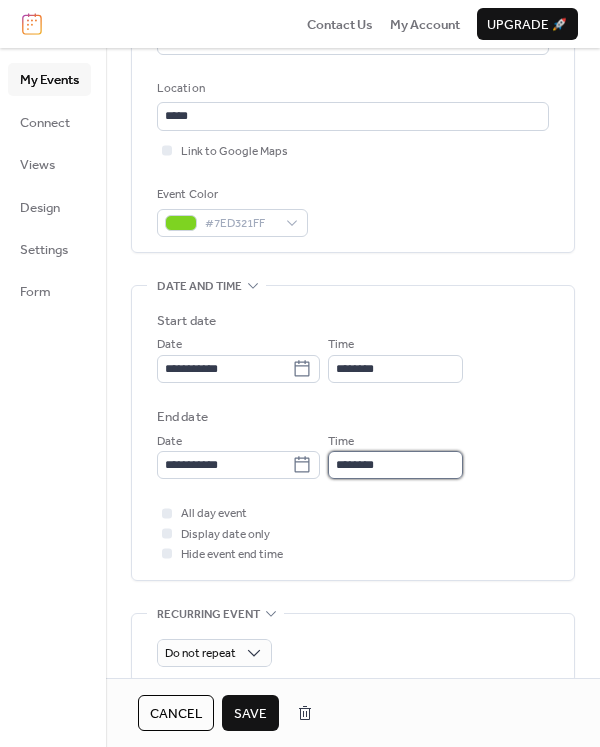 click on "********" at bounding box center [395, 465] 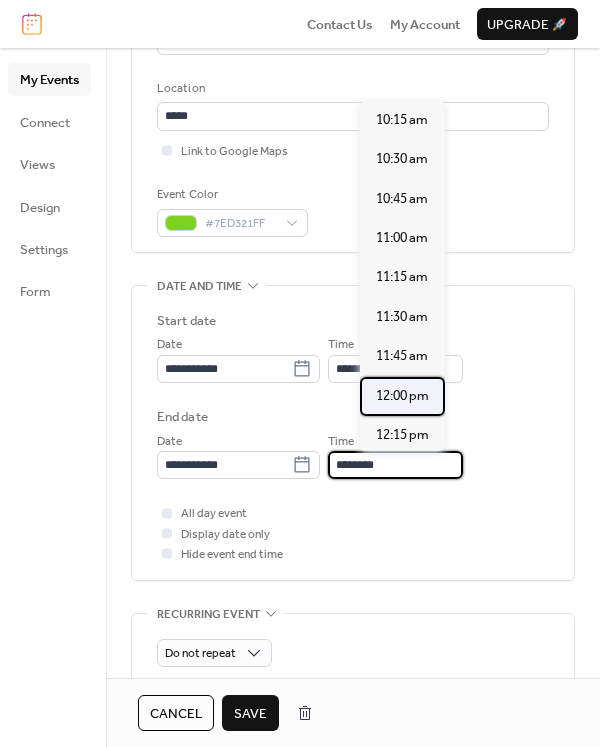 click on "12:00 pm" at bounding box center [402, 396] 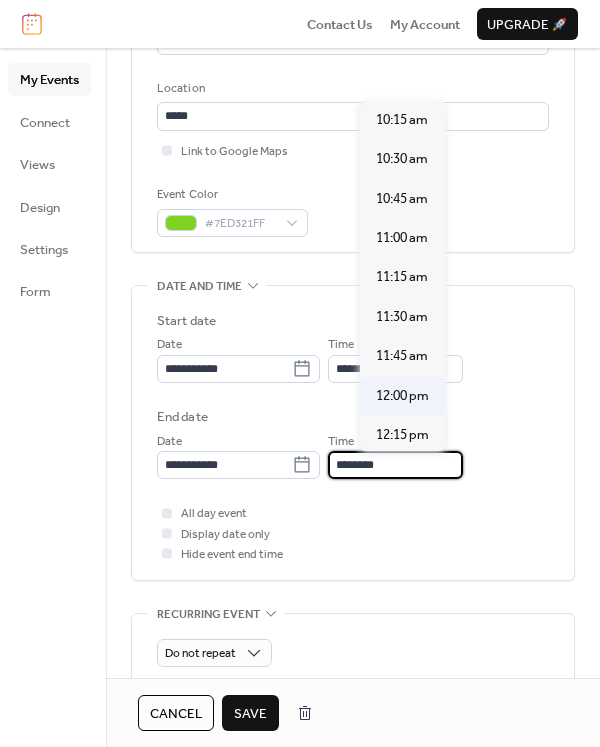 type on "********" 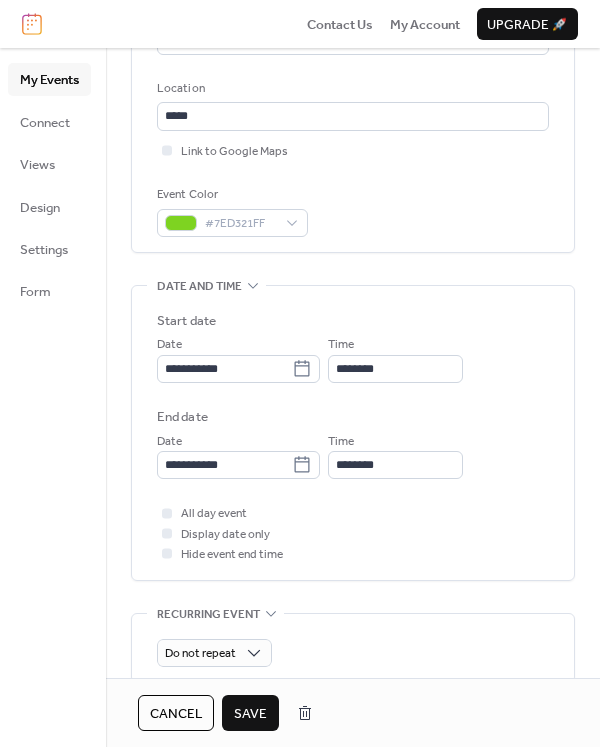 click on "Save" at bounding box center [250, 714] 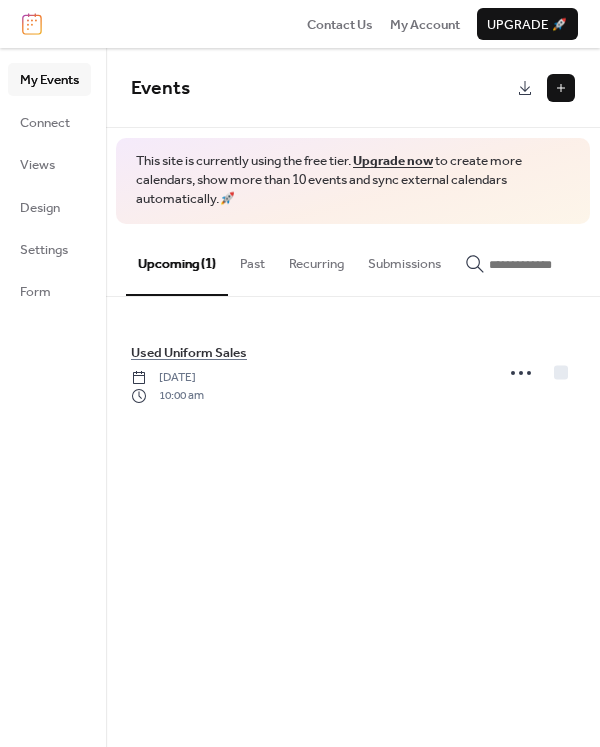 click at bounding box center [561, 88] 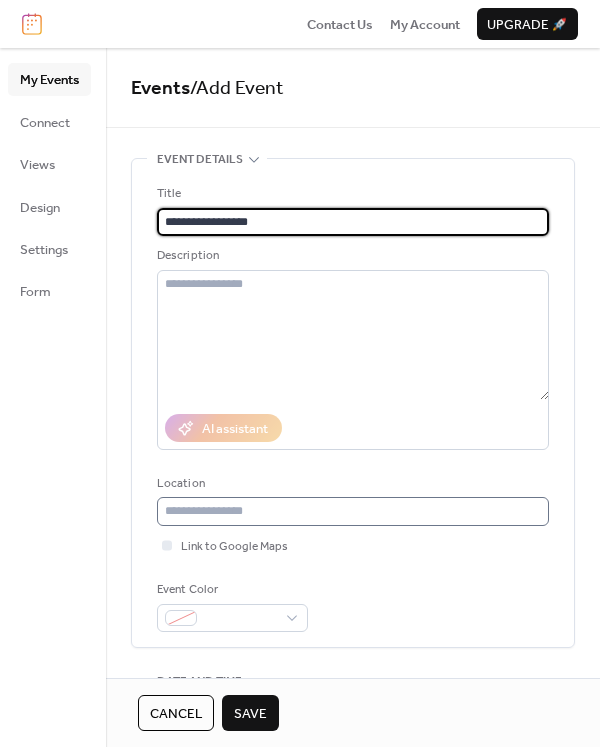 type on "**********" 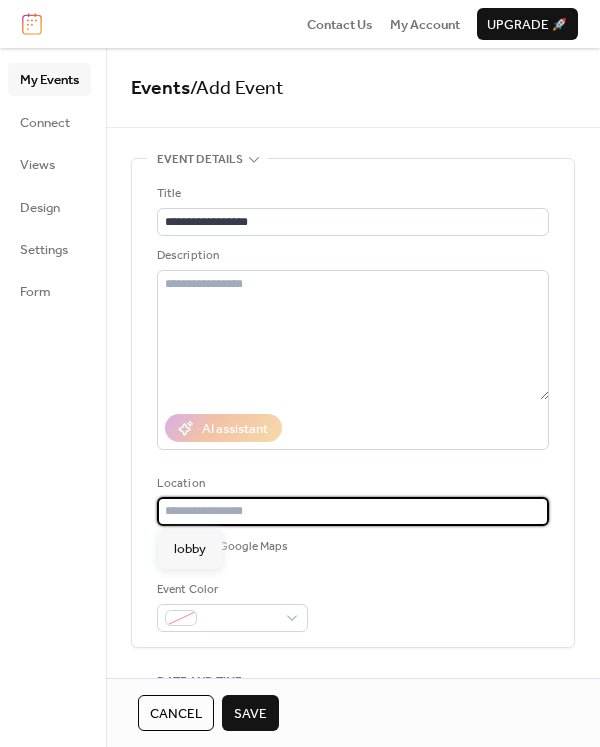 click at bounding box center [353, 511] 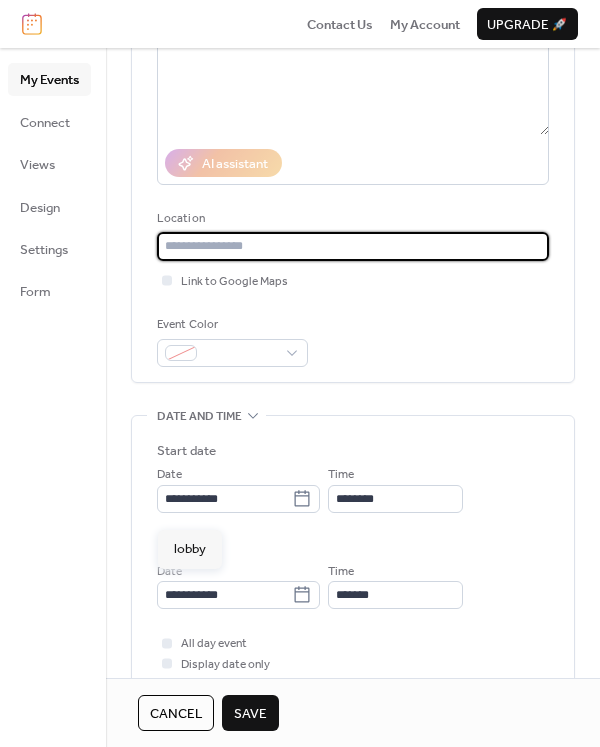scroll, scrollTop: 305, scrollLeft: 0, axis: vertical 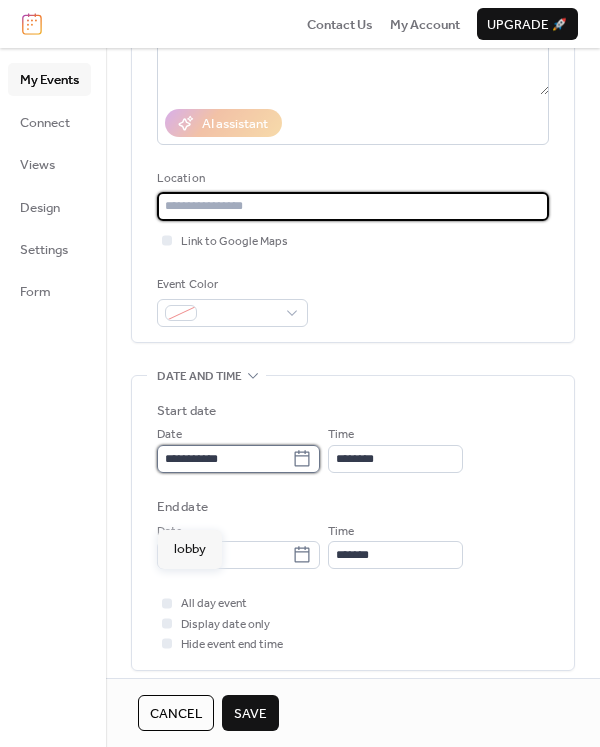click on "**********" at bounding box center [224, 459] 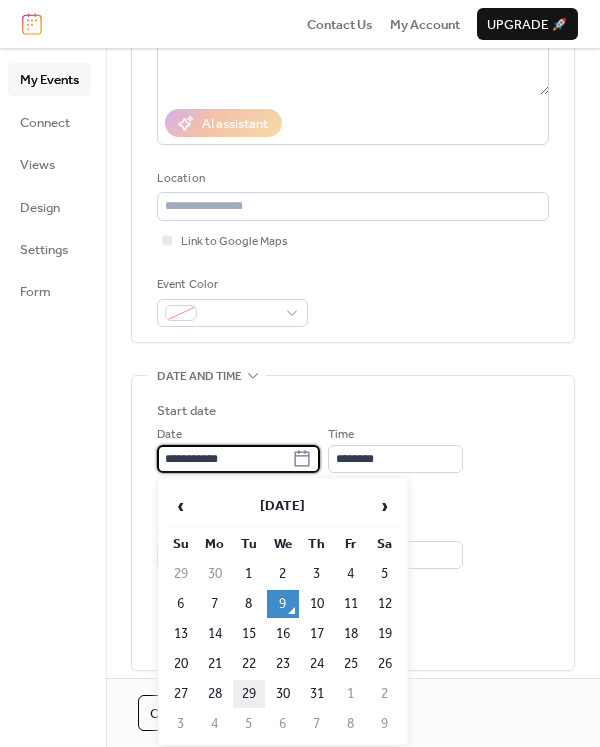 click on "29" at bounding box center (249, 694) 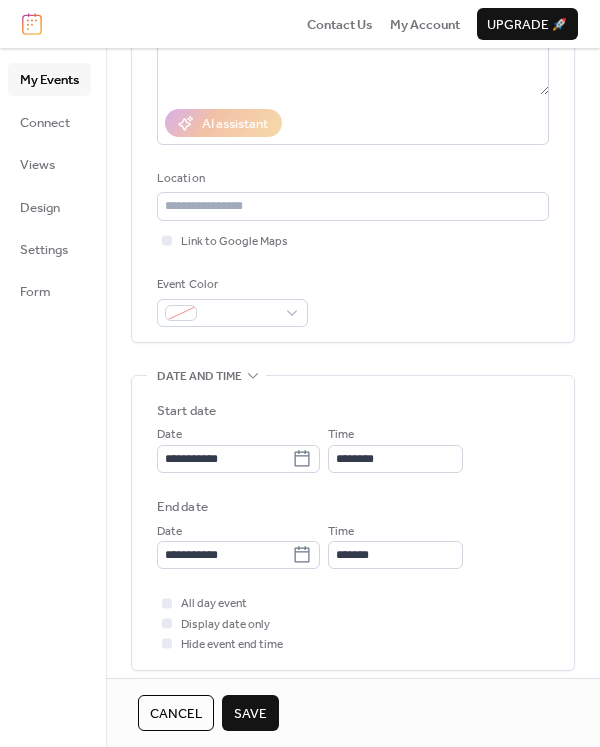 click on "Time ********" at bounding box center (395, 448) 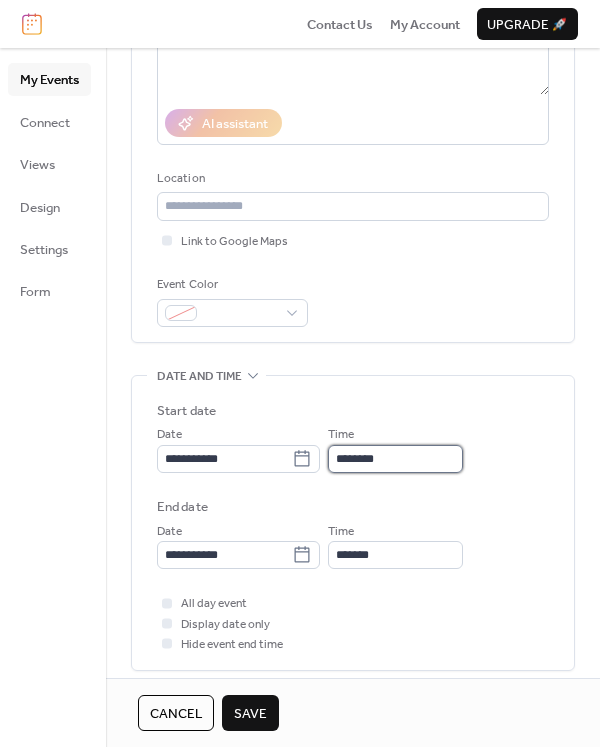 click on "********" at bounding box center [395, 459] 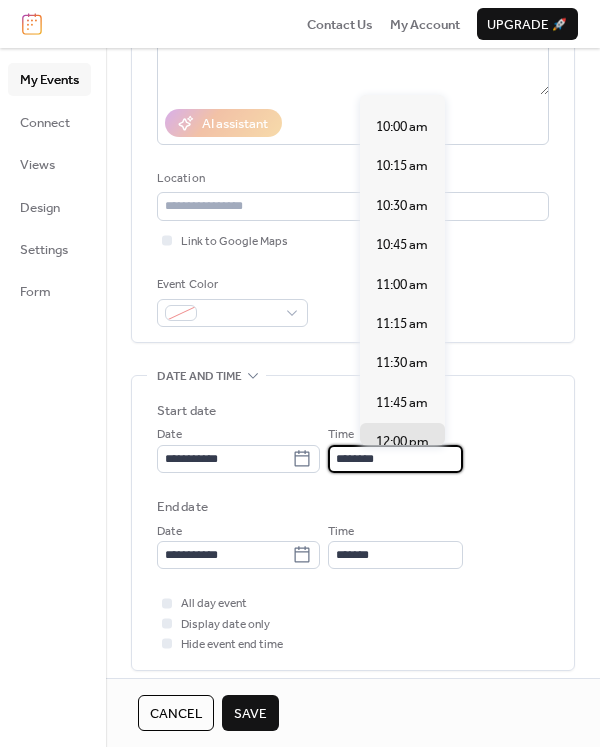 scroll, scrollTop: 1559, scrollLeft: 0, axis: vertical 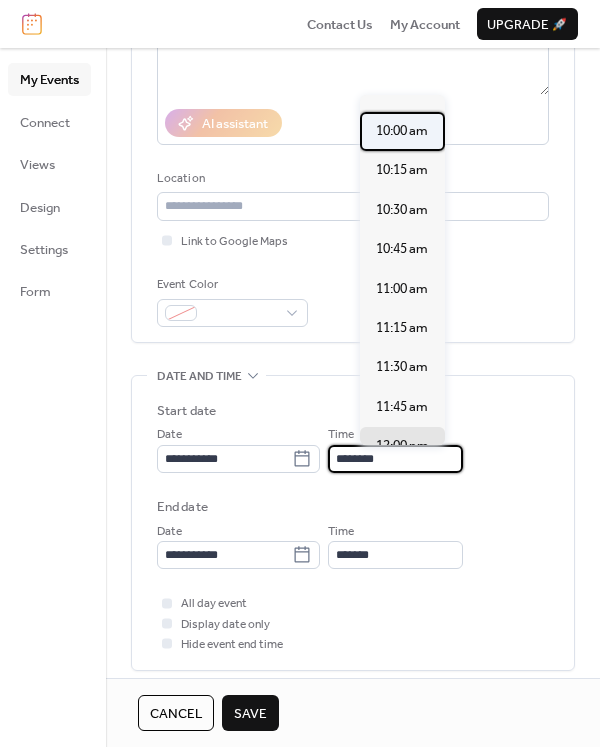 click on "10:00 am" at bounding box center (402, 131) 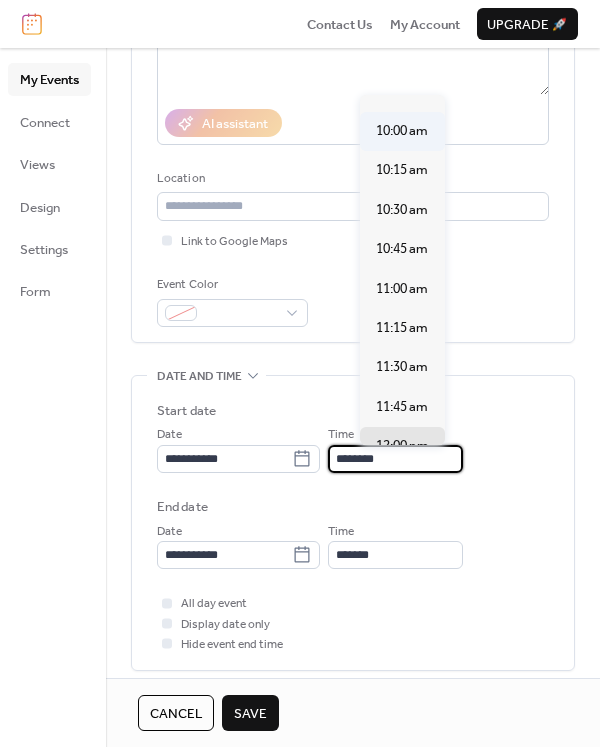 type on "********" 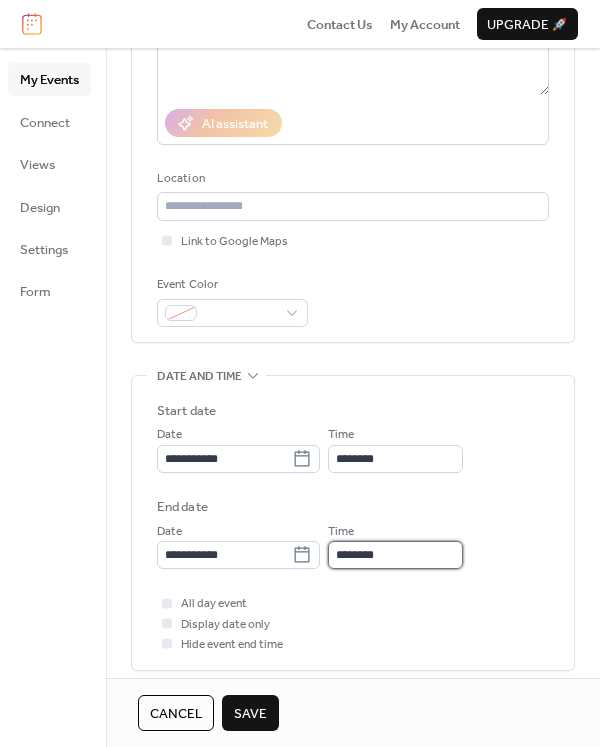 click on "********" at bounding box center [395, 555] 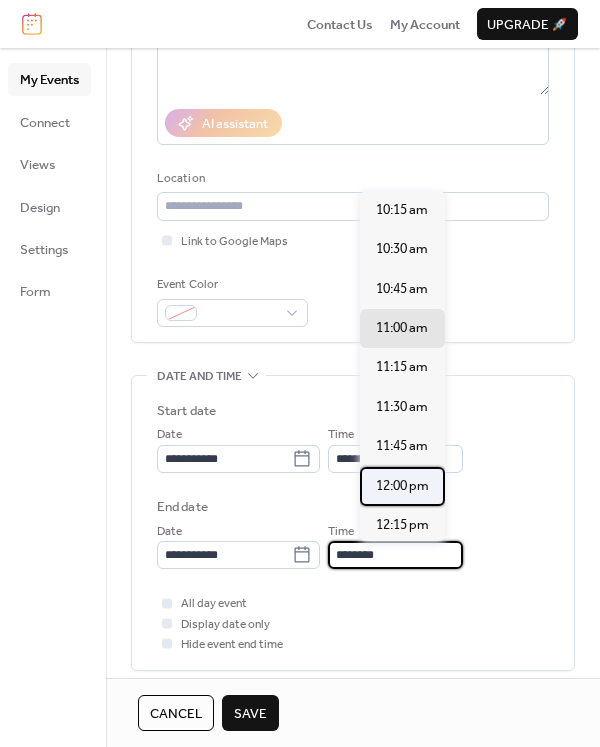 click on "12:00 pm" at bounding box center [402, 486] 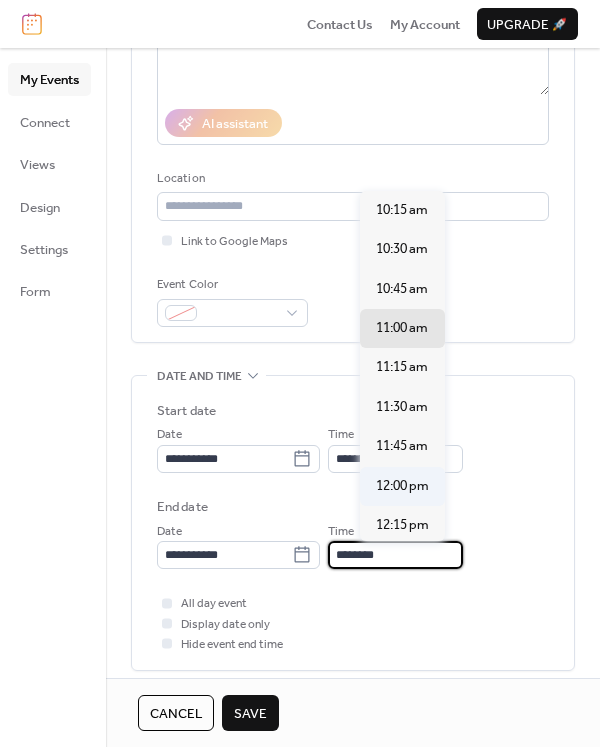 type on "********" 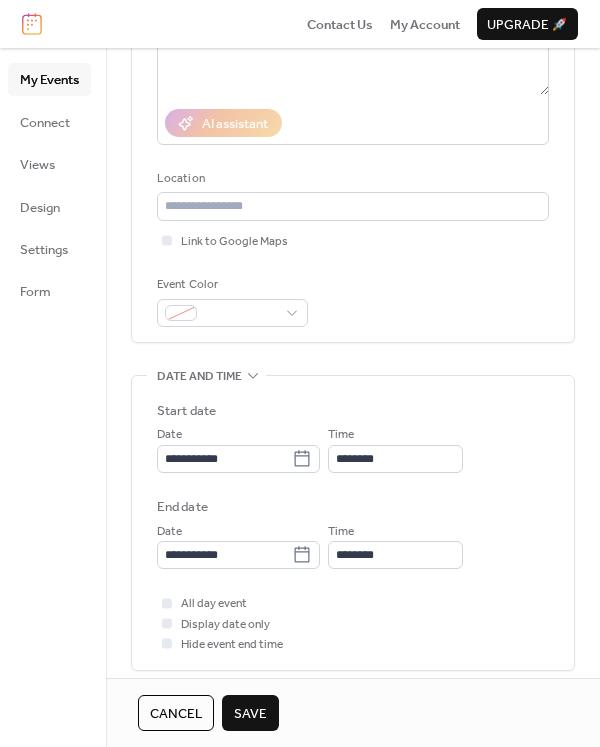 click on "Save" at bounding box center [250, 714] 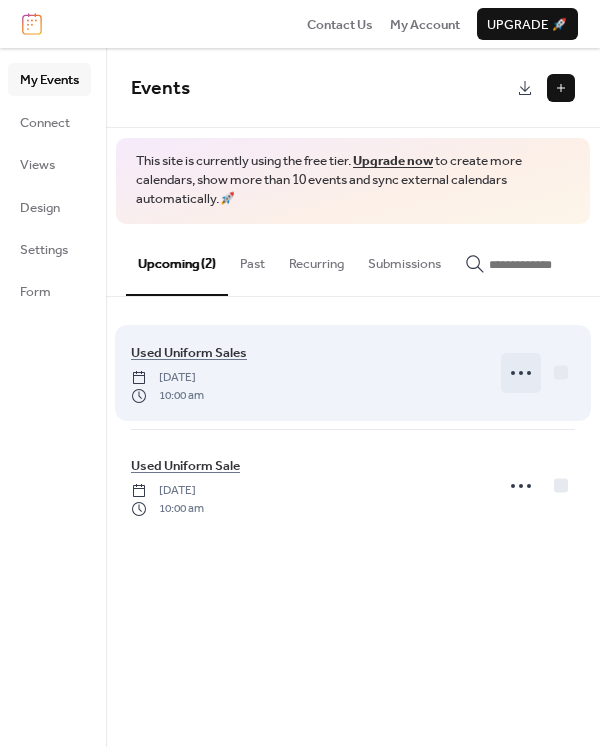 click 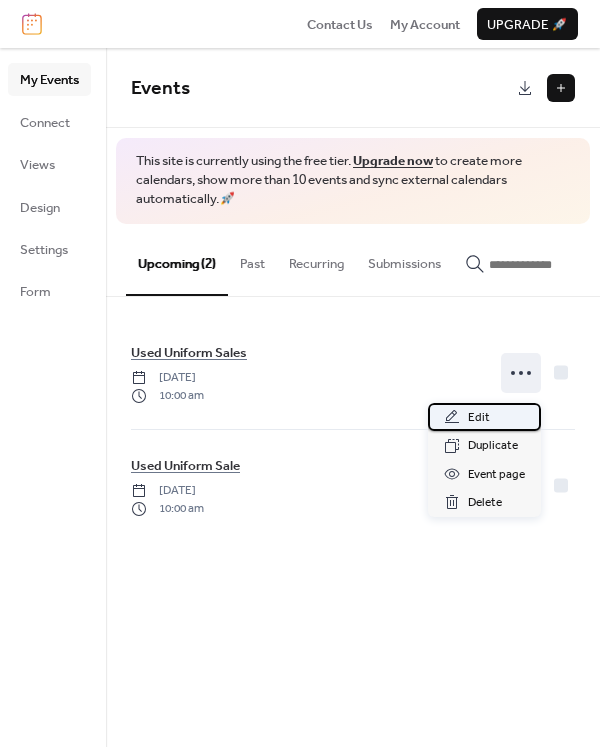 click on "Edit" at bounding box center [484, 417] 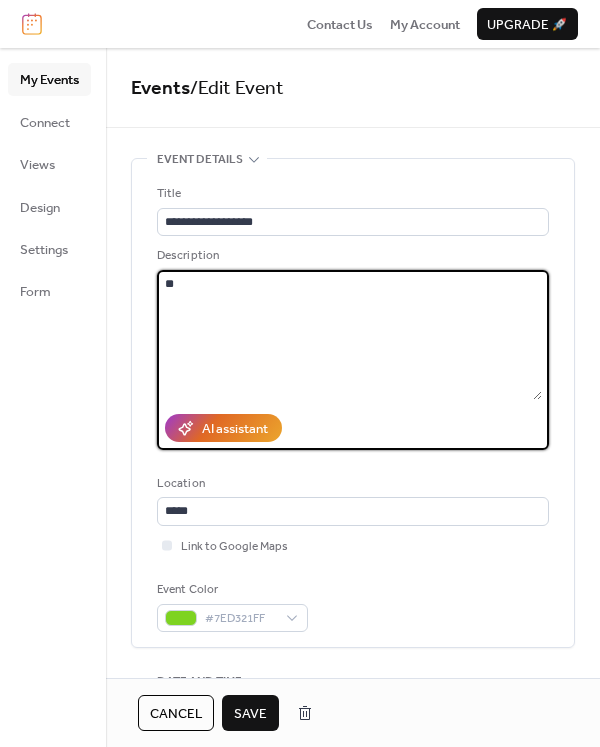 type on "*" 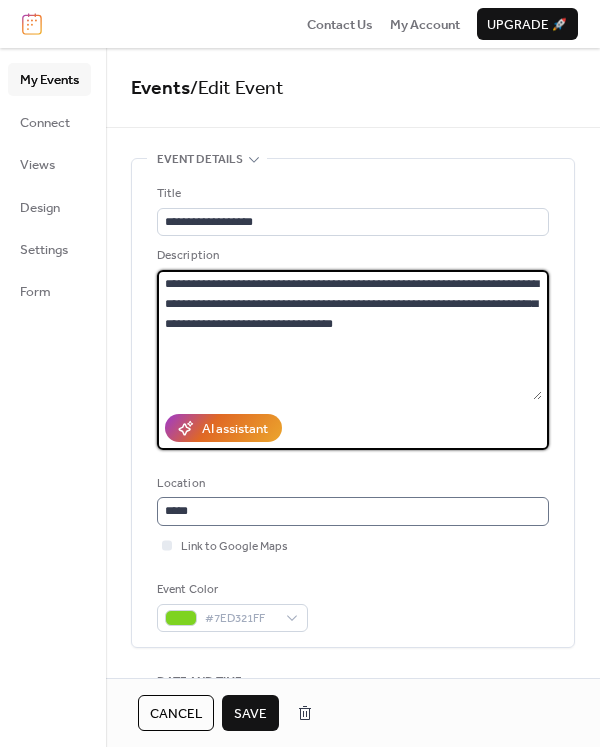 type on "**********" 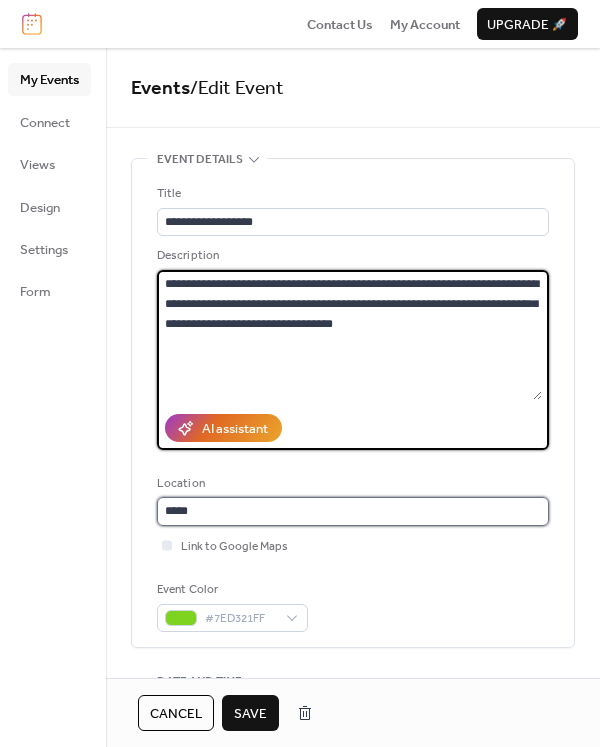 click on "*****" at bounding box center (353, 511) 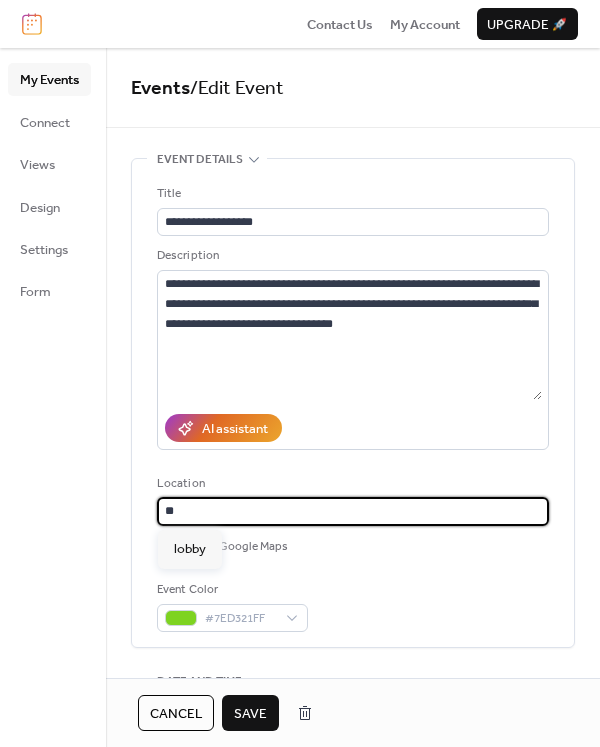 type on "*" 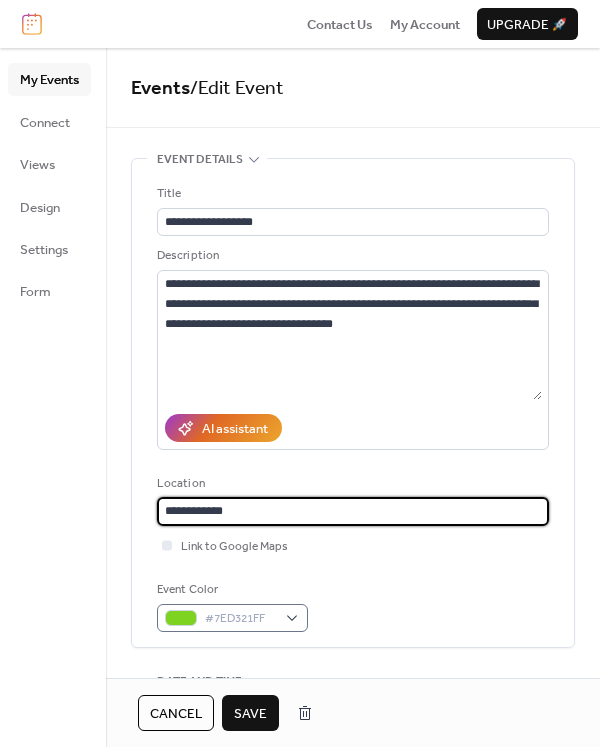 type on "**********" 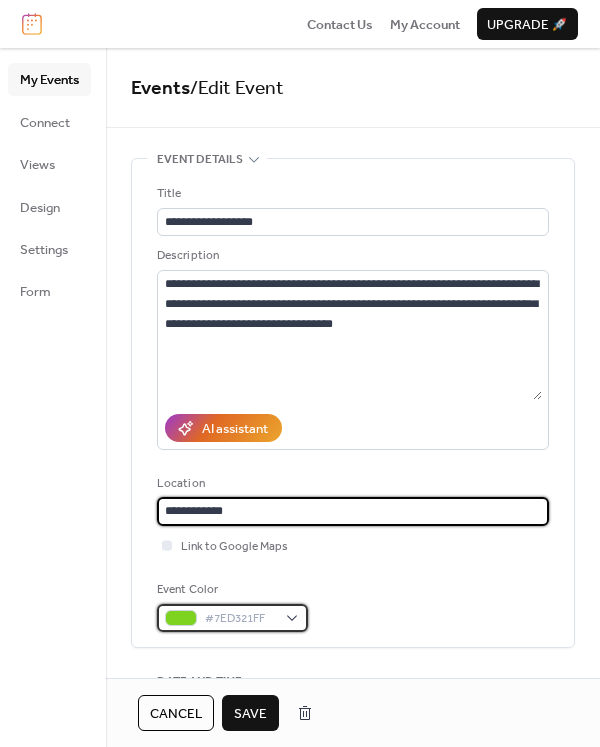 click on "#7ED321FF" at bounding box center [232, 618] 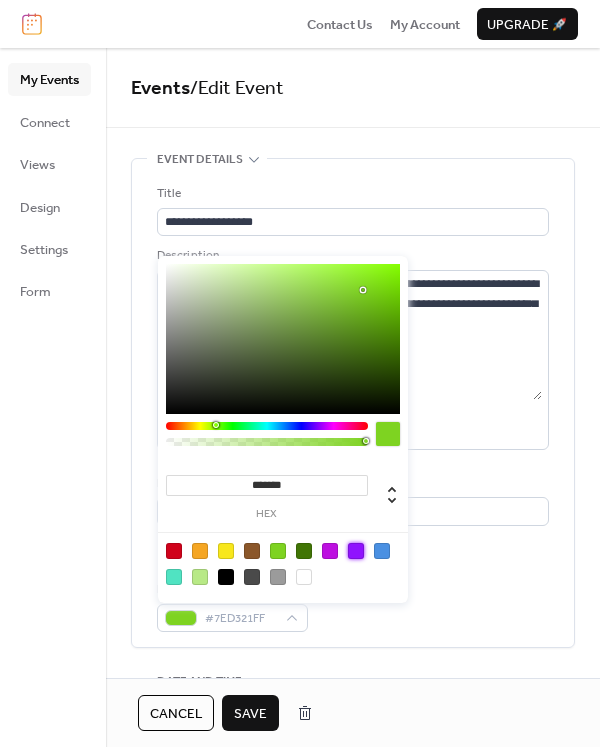 click at bounding box center [356, 551] 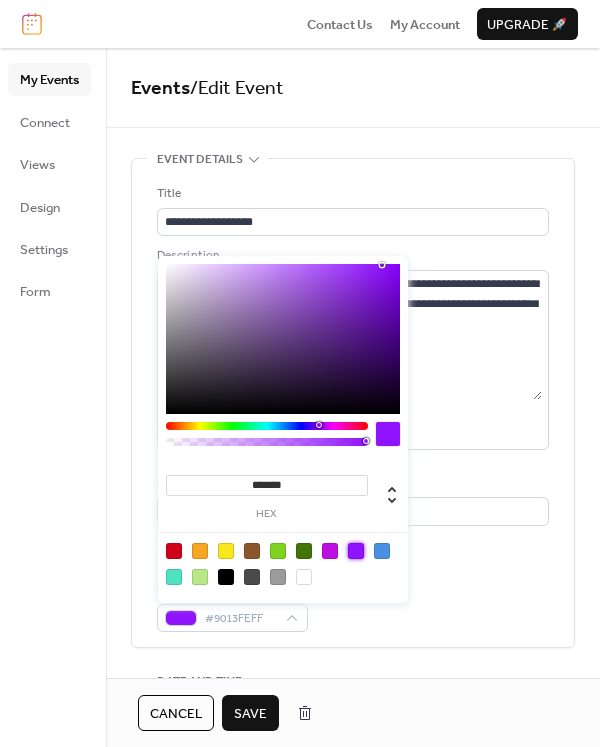 click on "Save" at bounding box center (250, 714) 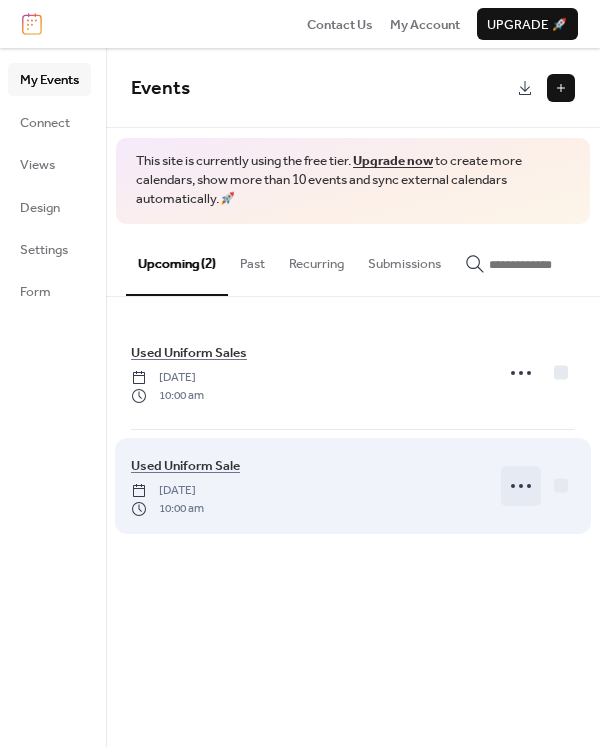 click 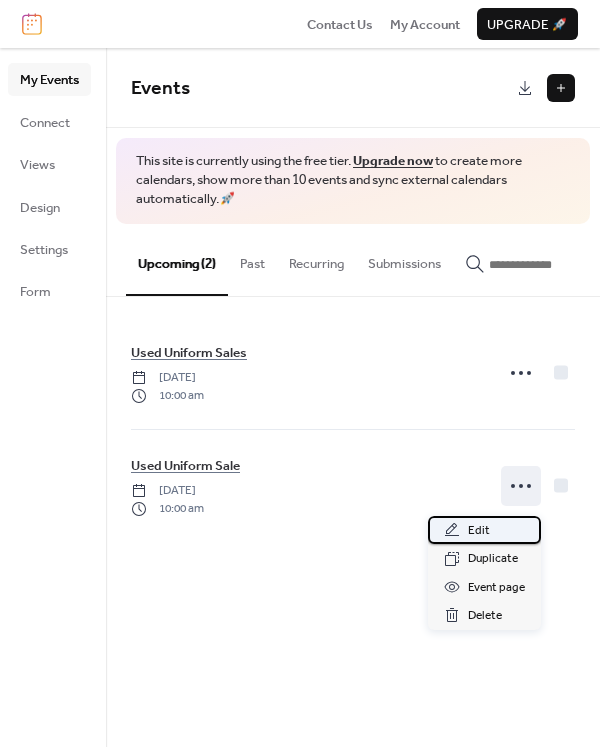 click on "Edit" at bounding box center (484, 530) 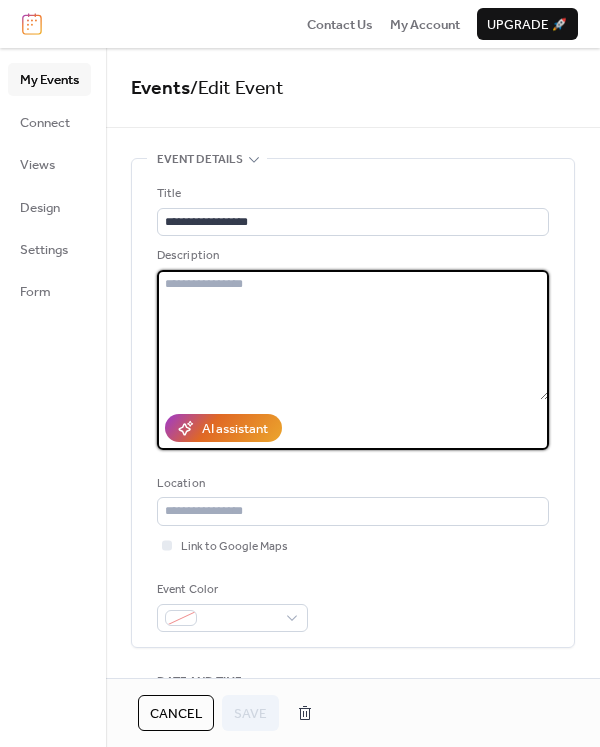 click at bounding box center [353, 335] 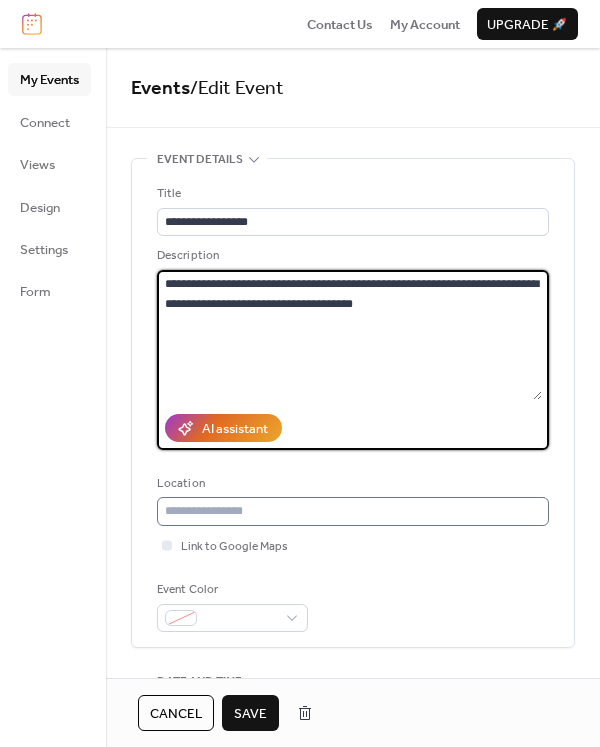 type on "**********" 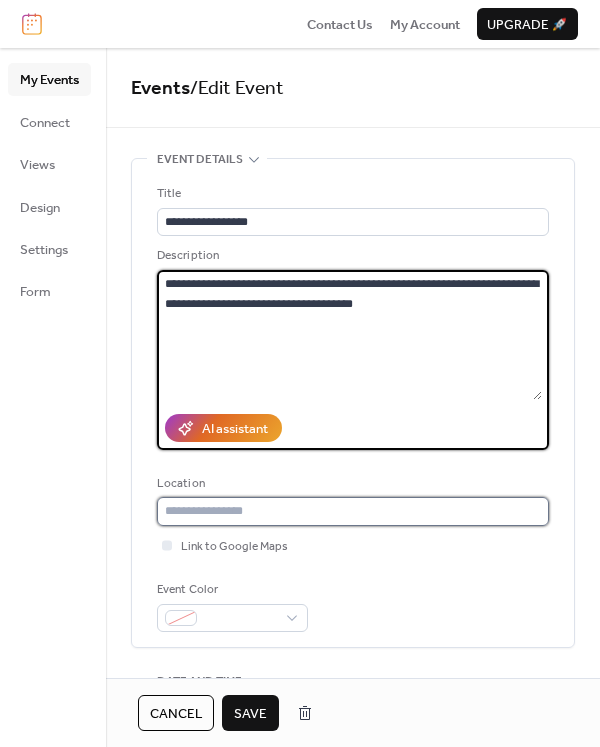 click at bounding box center (353, 511) 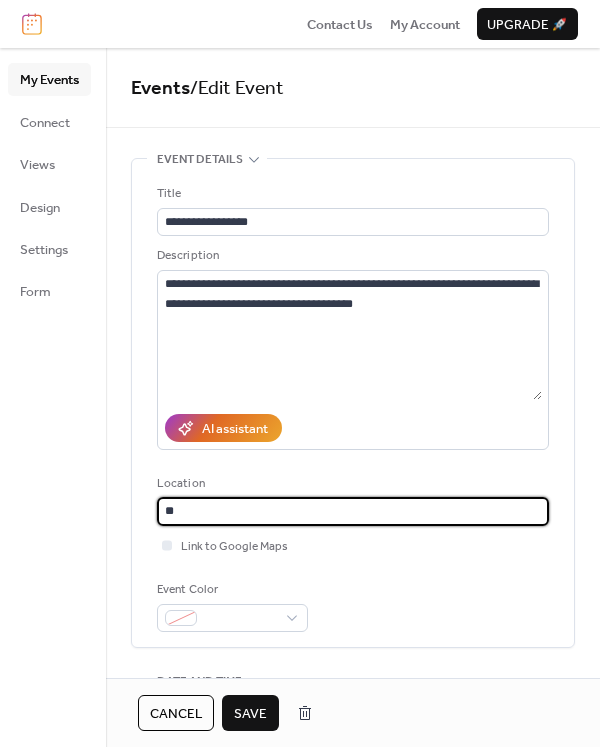 type on "*" 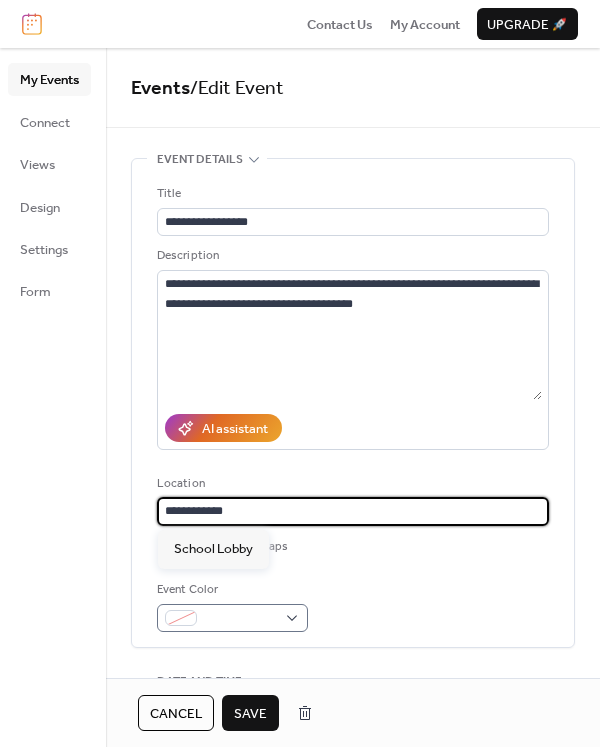 type on "**********" 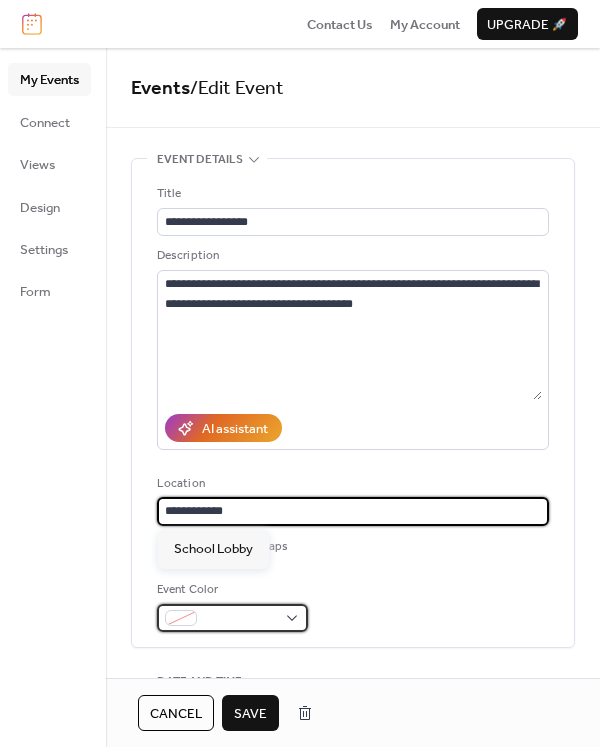 click at bounding box center [232, 618] 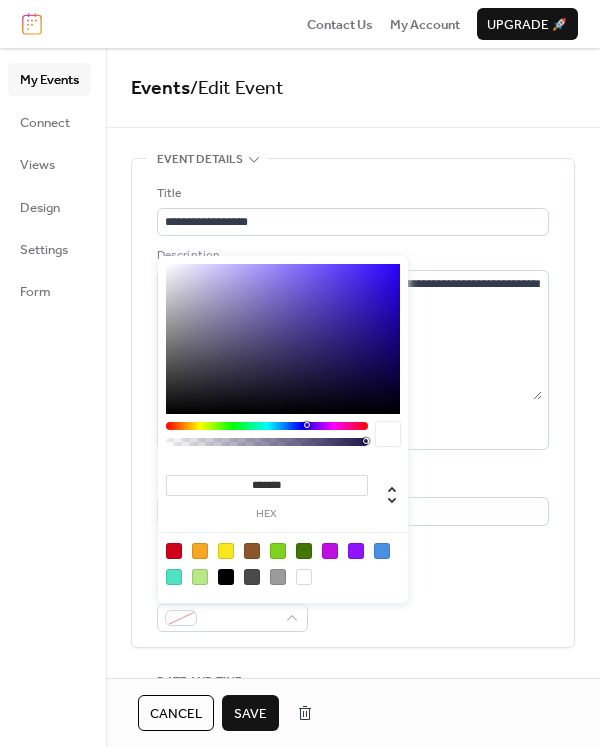 click at bounding box center (382, 551) 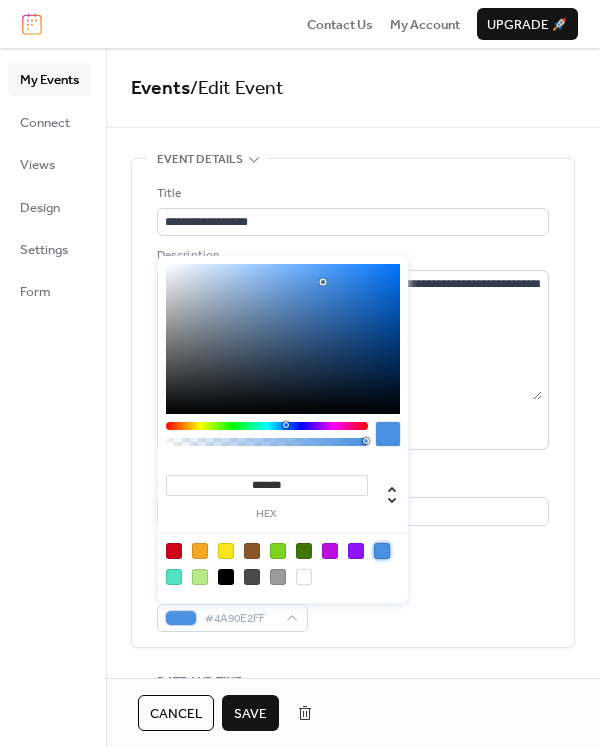 click on "Save" at bounding box center [250, 714] 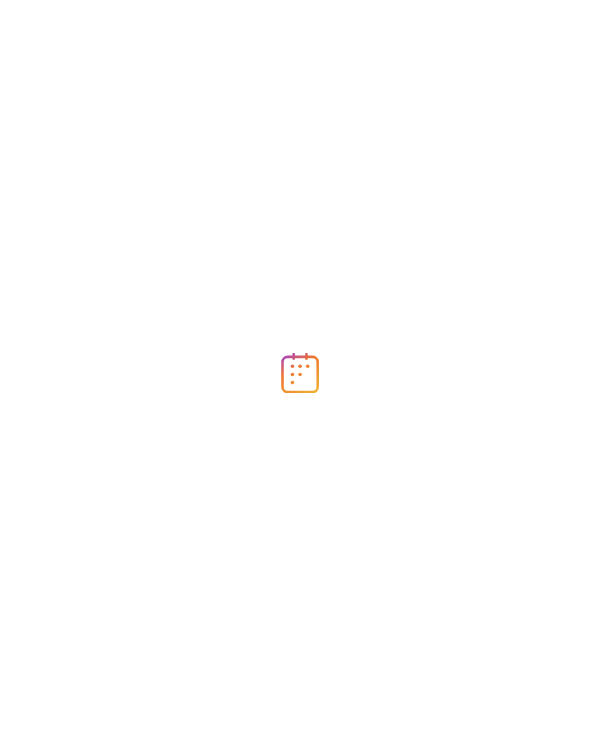 scroll, scrollTop: 0, scrollLeft: 0, axis: both 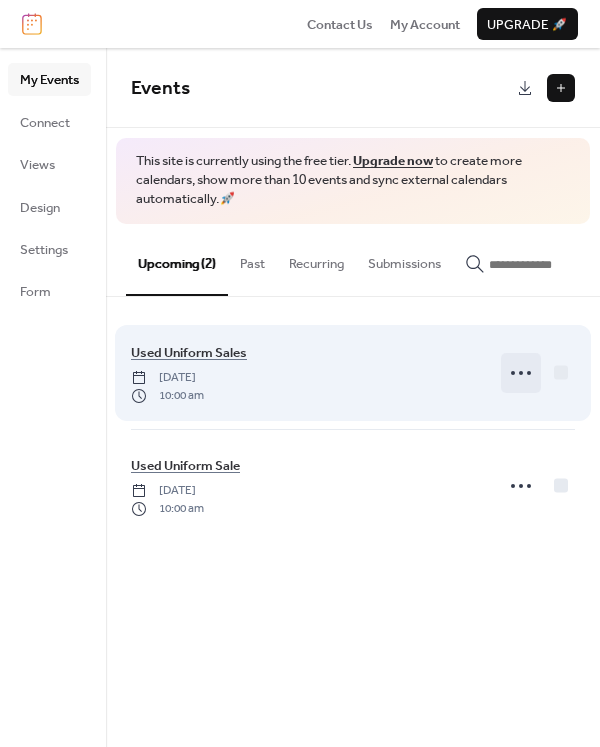 click 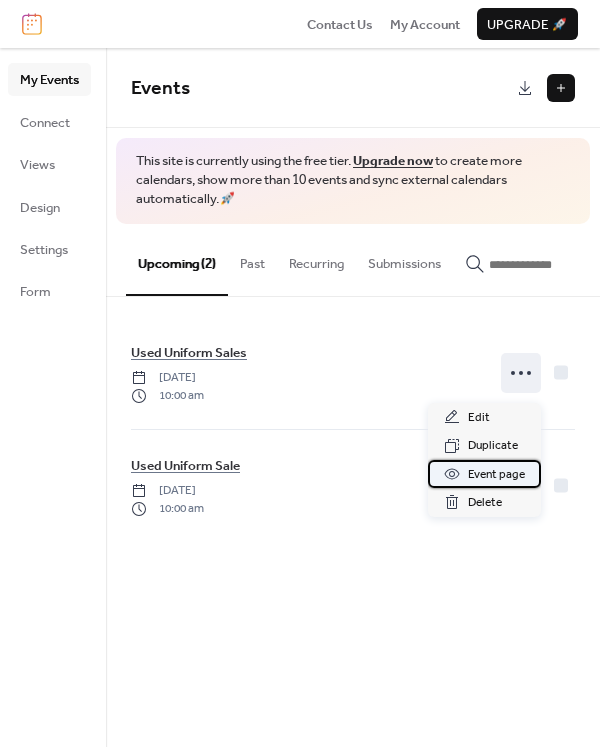 click on "Event page" at bounding box center (496, 475) 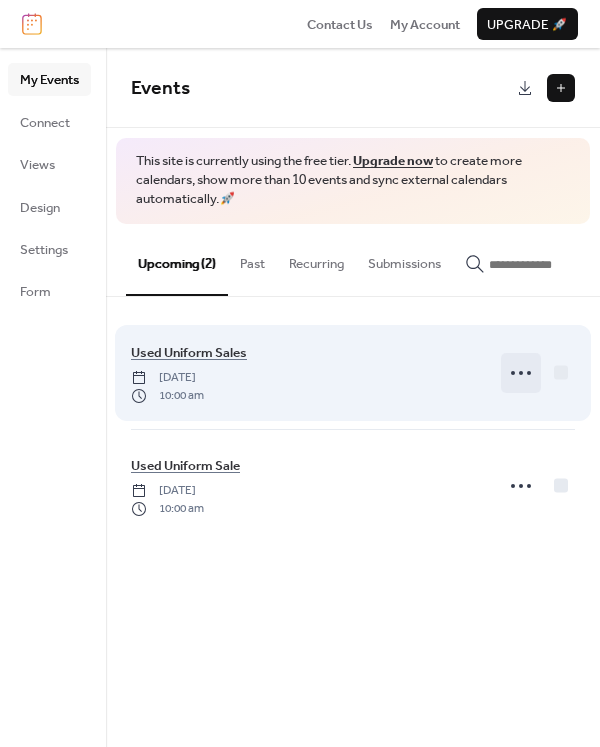 click 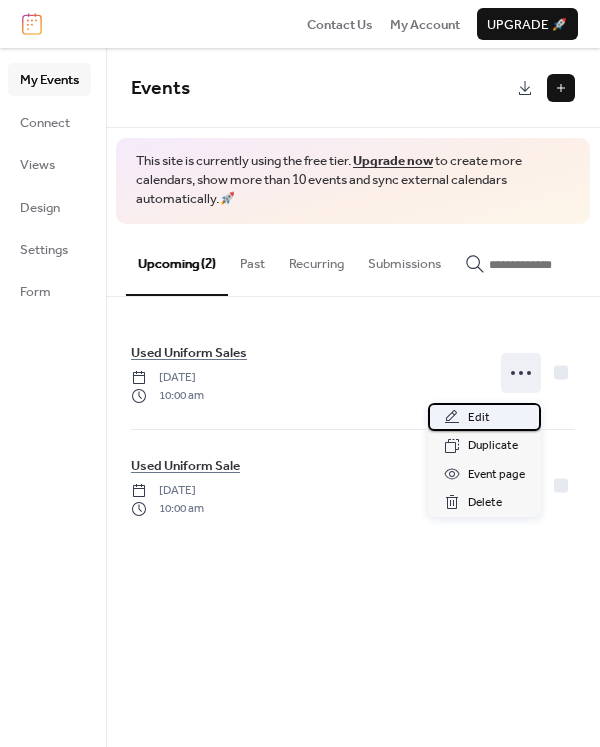click on "Edit" at bounding box center [479, 418] 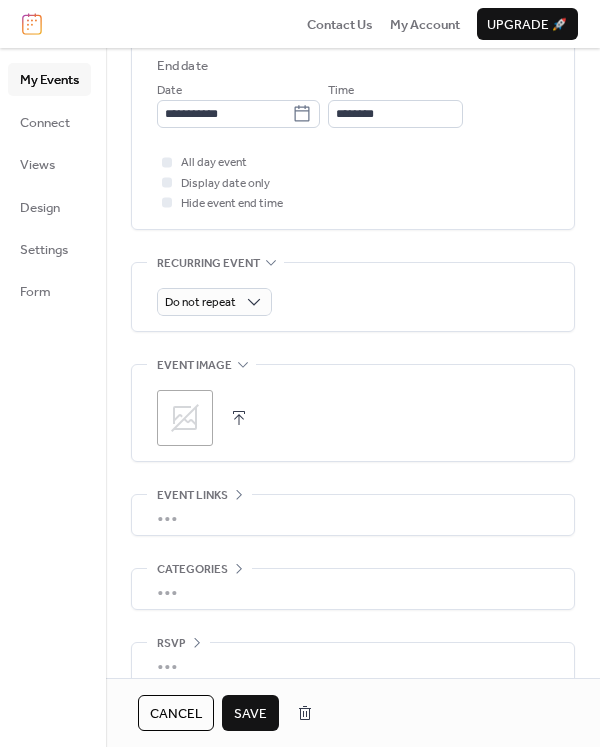 scroll, scrollTop: 772, scrollLeft: 0, axis: vertical 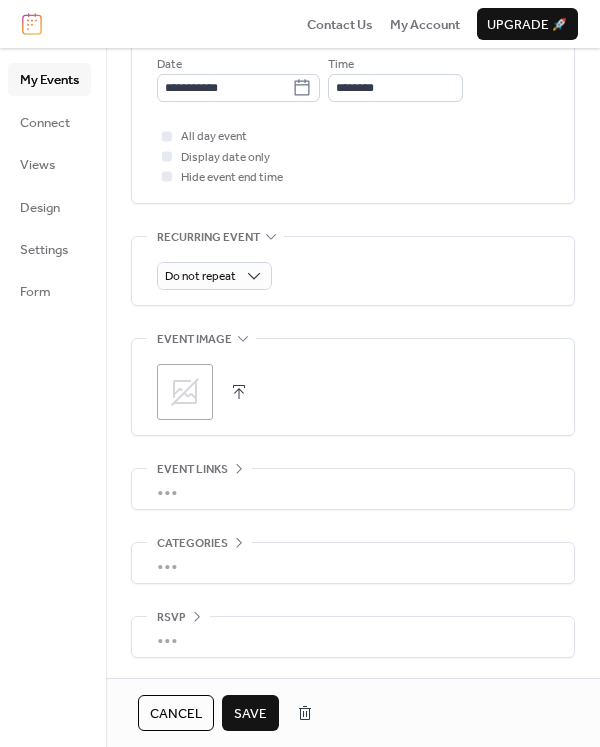 type on "**********" 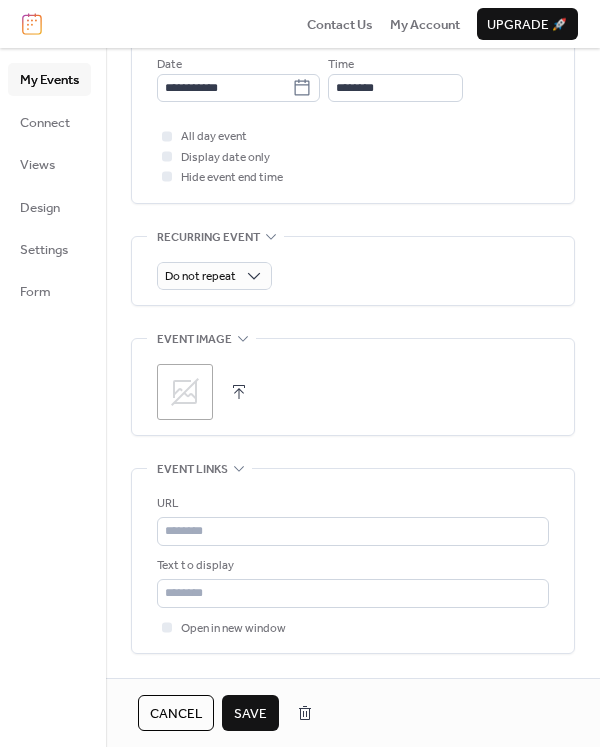 scroll, scrollTop: 772, scrollLeft: 0, axis: vertical 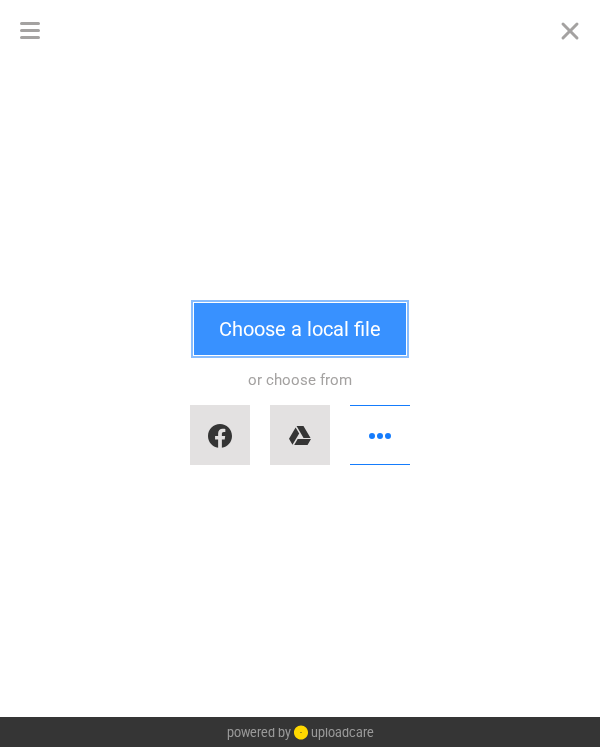 click on "Choose a local file" at bounding box center (300, 329) 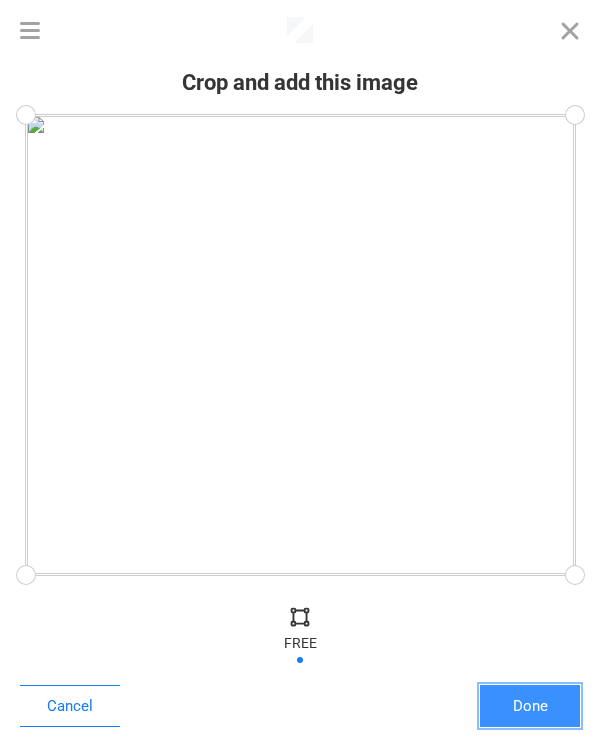 click on "Done" at bounding box center (530, 706) 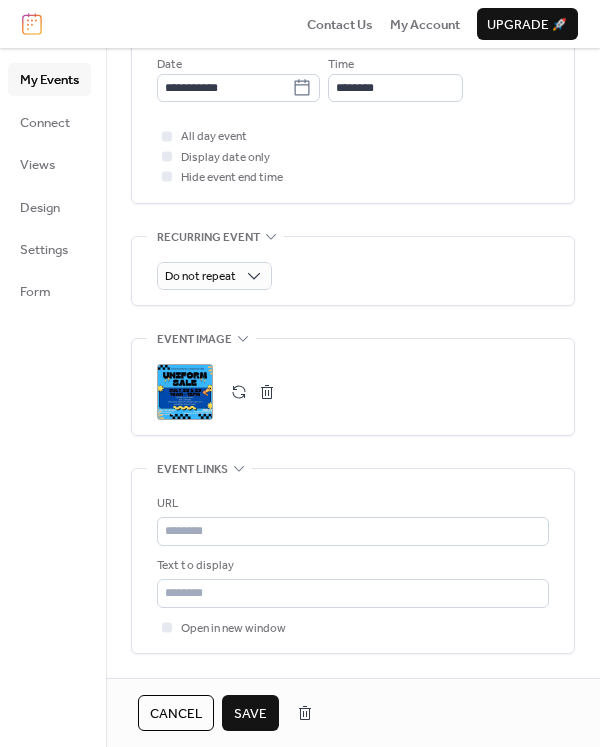 click on "Save" at bounding box center (250, 714) 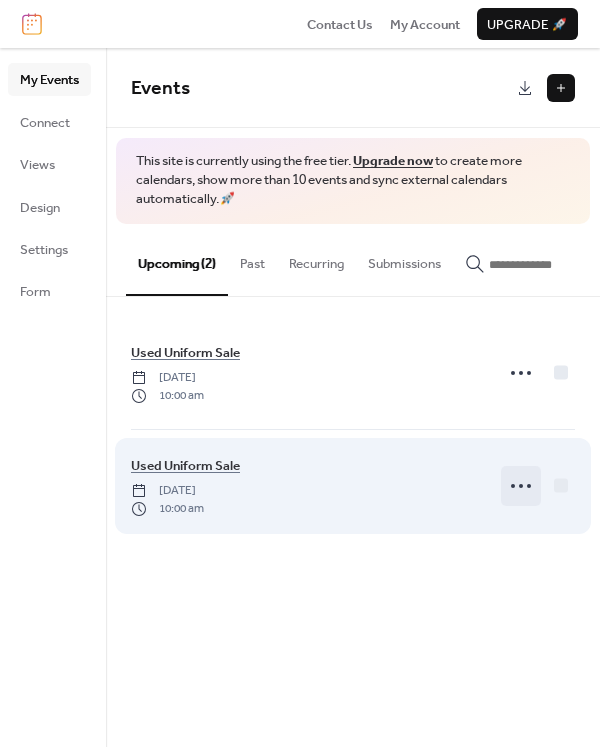 click 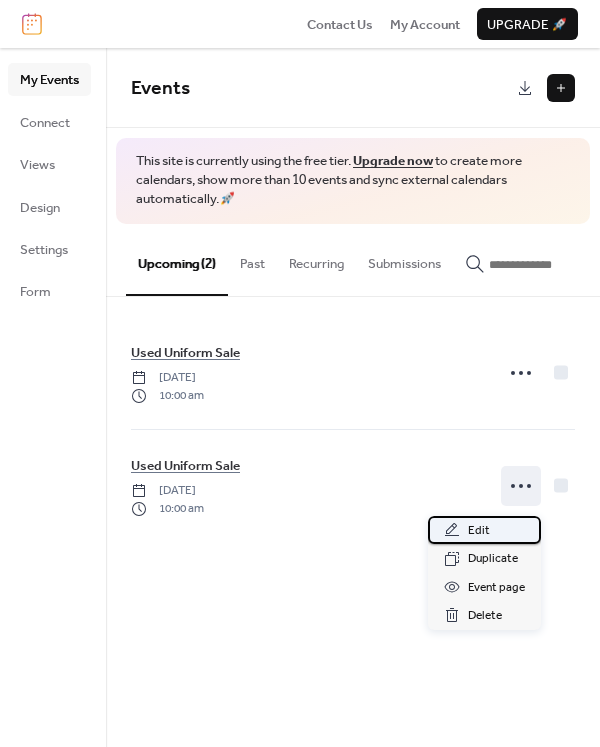 click on "Edit" at bounding box center (479, 531) 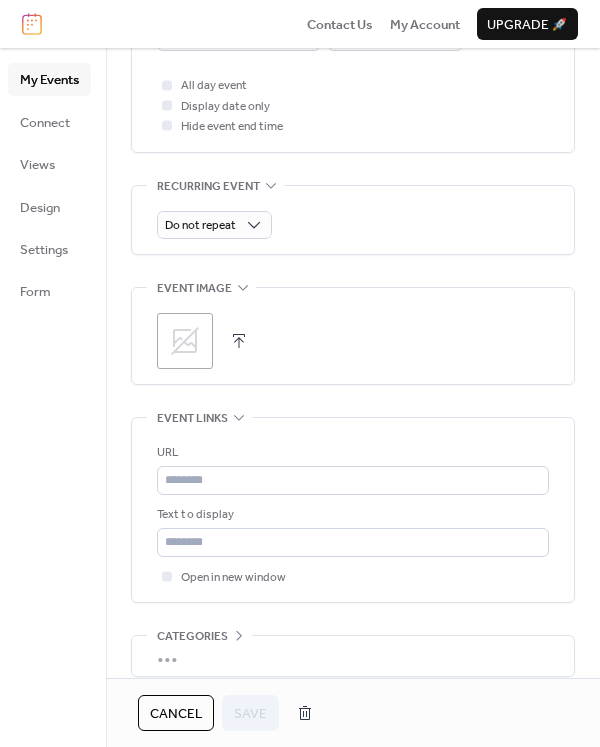 scroll, scrollTop: 828, scrollLeft: 0, axis: vertical 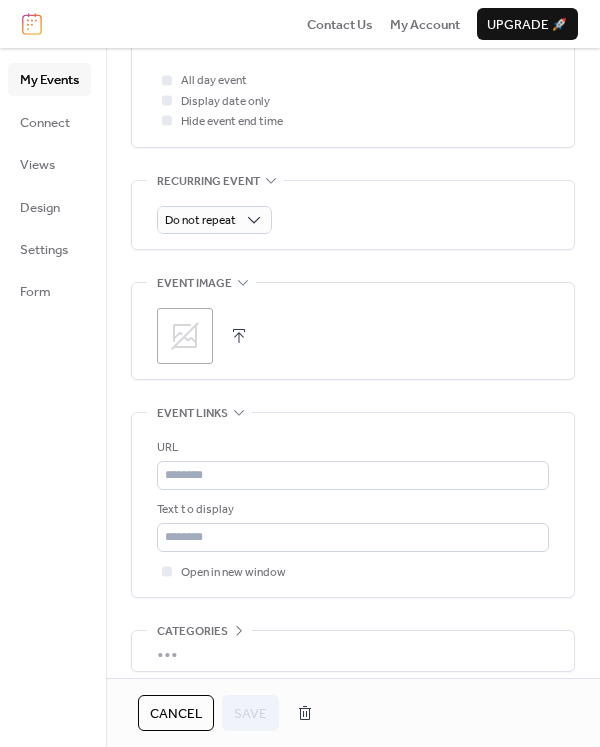click 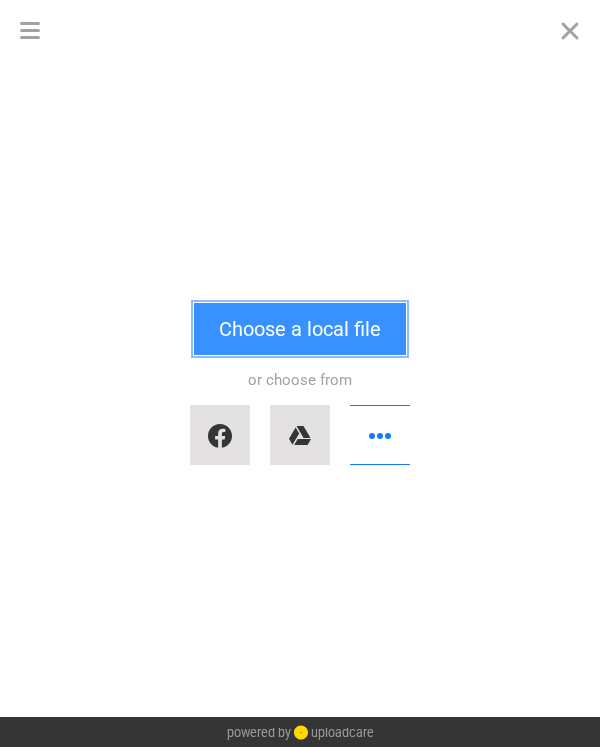 click on "Choose a local file" at bounding box center (300, 329) 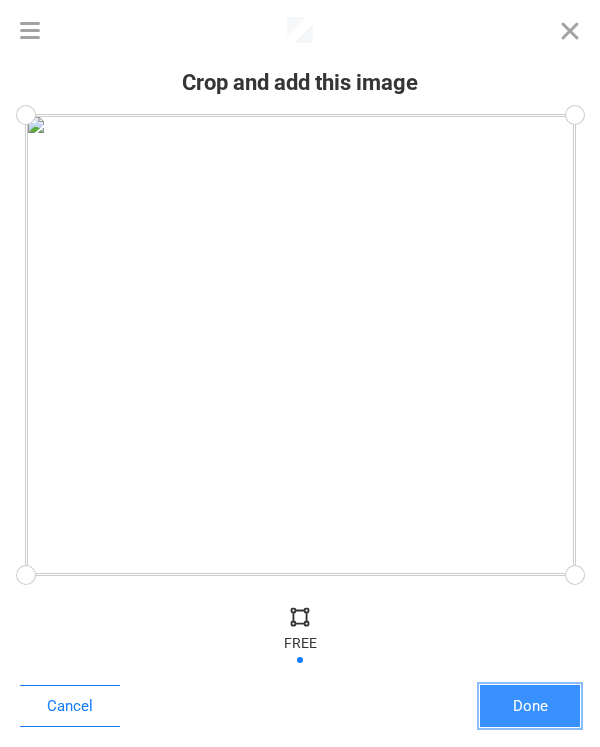 click on "Done" at bounding box center (530, 706) 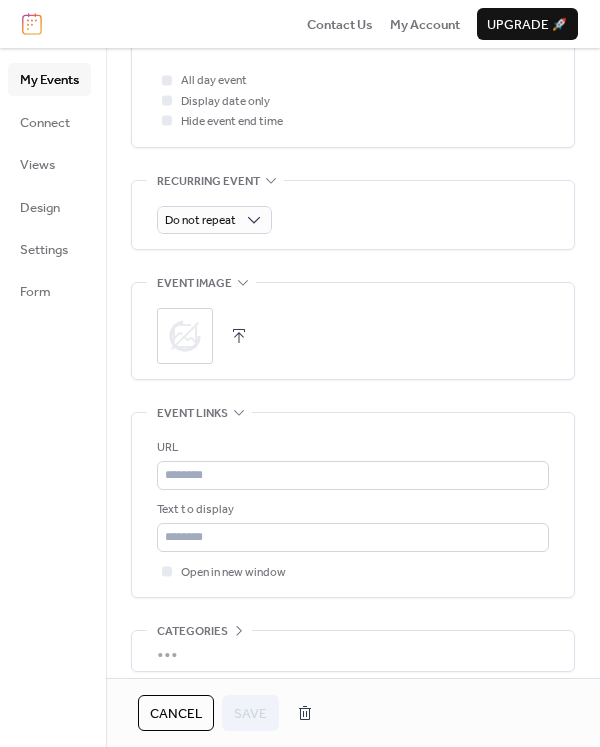 scroll, scrollTop: 916, scrollLeft: 0, axis: vertical 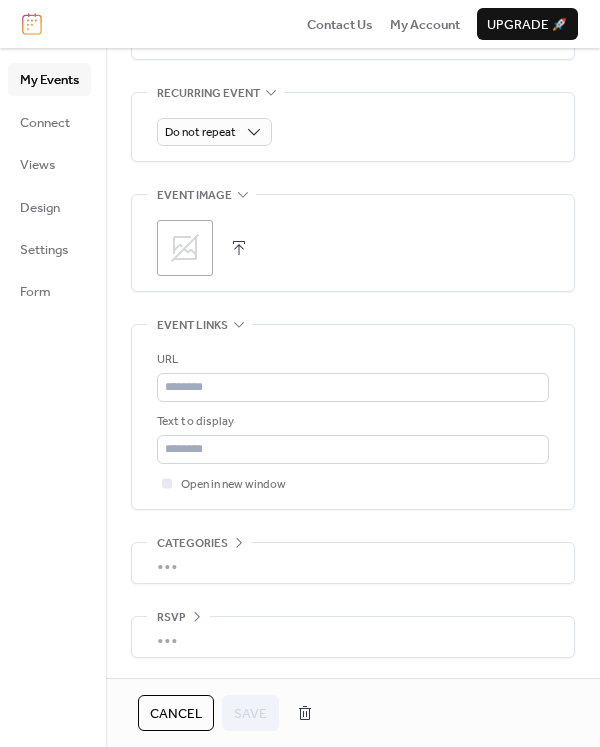 click at bounding box center (239, 248) 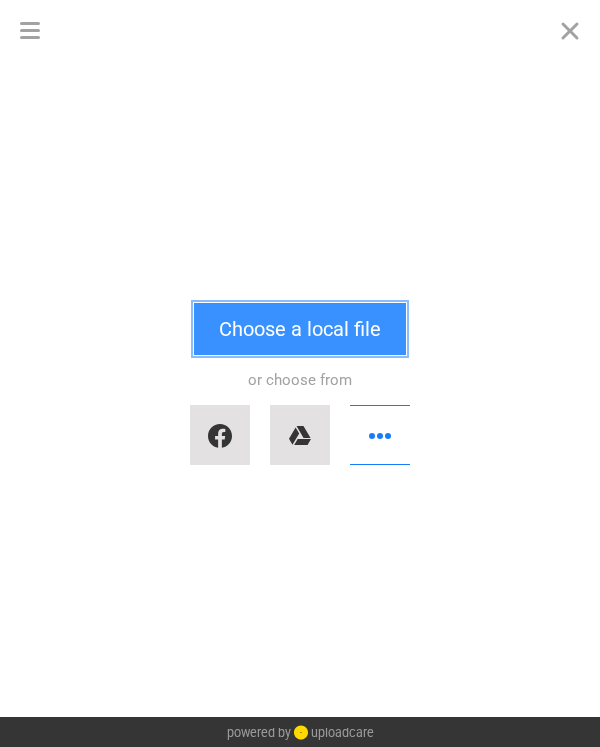 click on "Choose a local file" at bounding box center [300, 329] 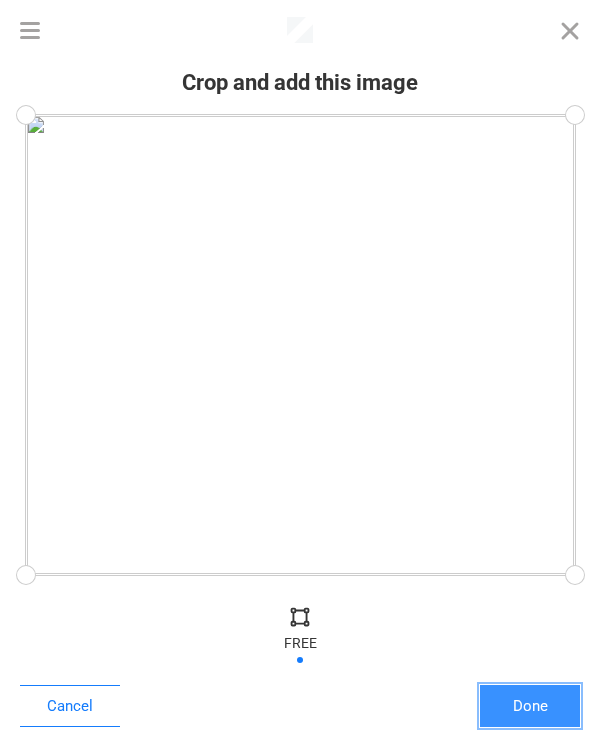 click on "Done" at bounding box center (530, 706) 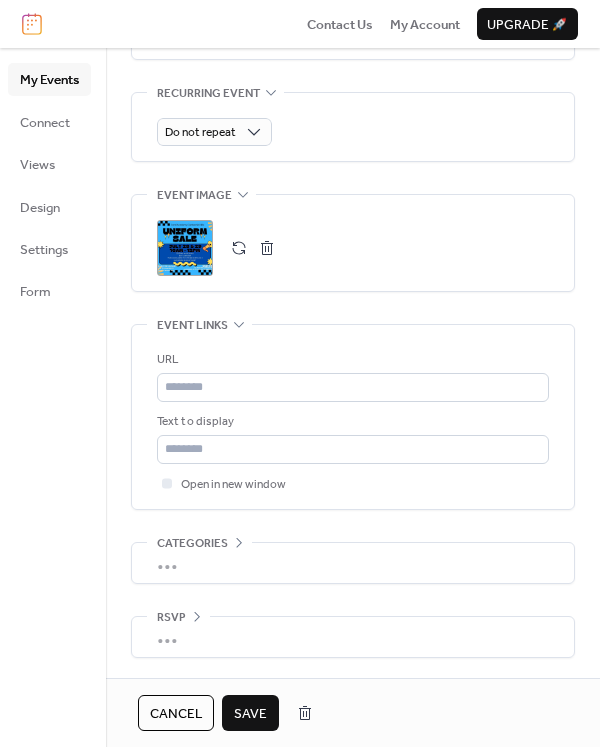 click on "Save" at bounding box center (250, 714) 